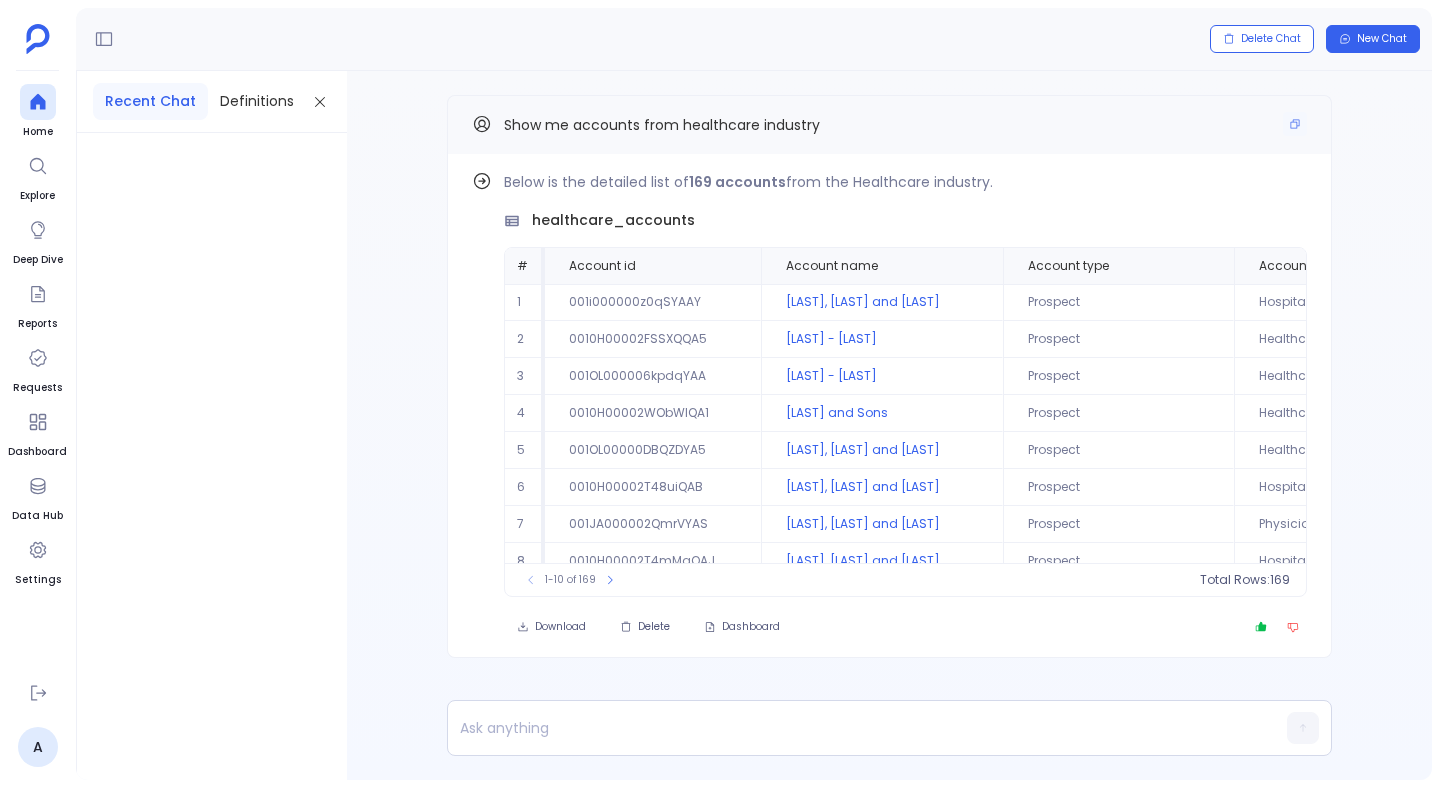 scroll, scrollTop: 0, scrollLeft: 0, axis: both 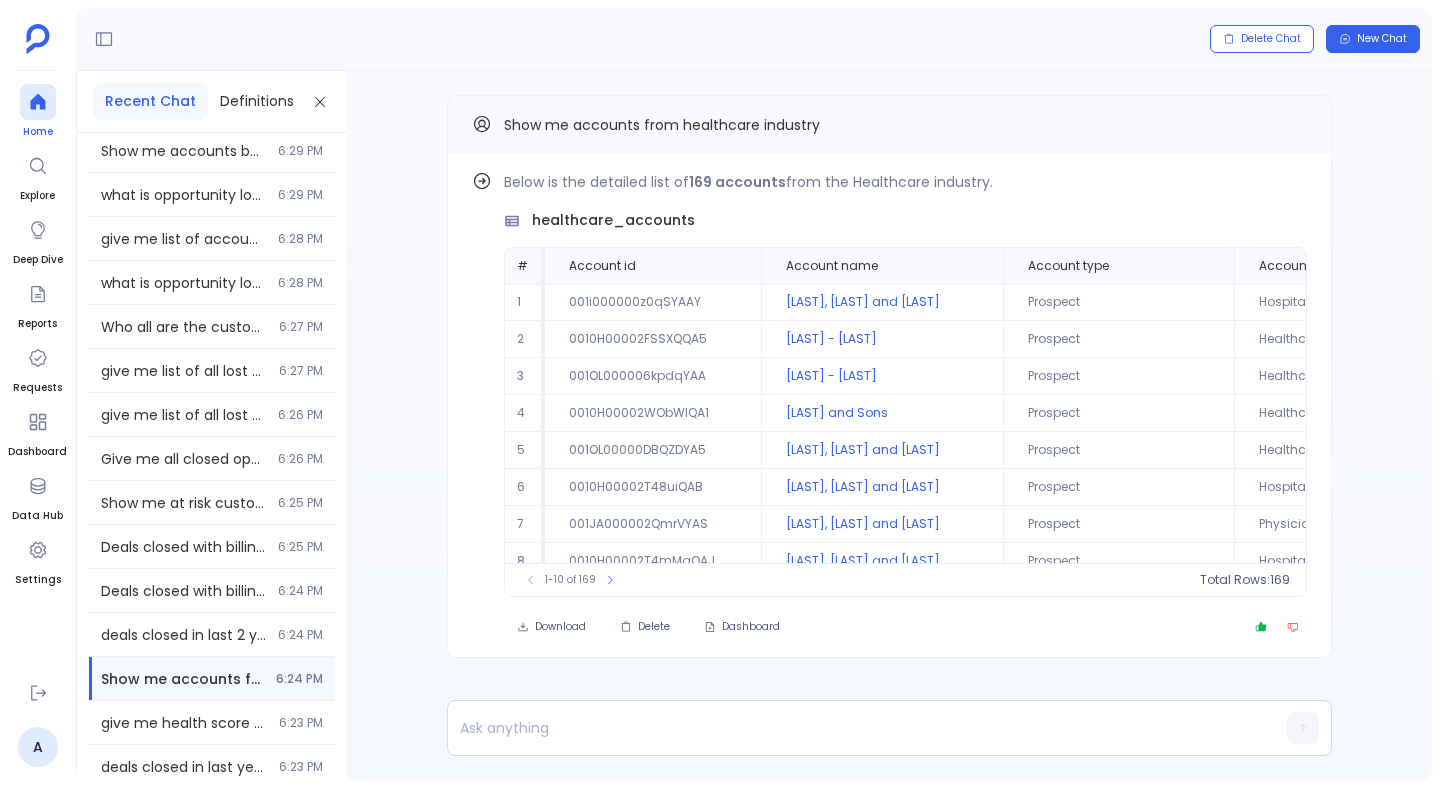 click 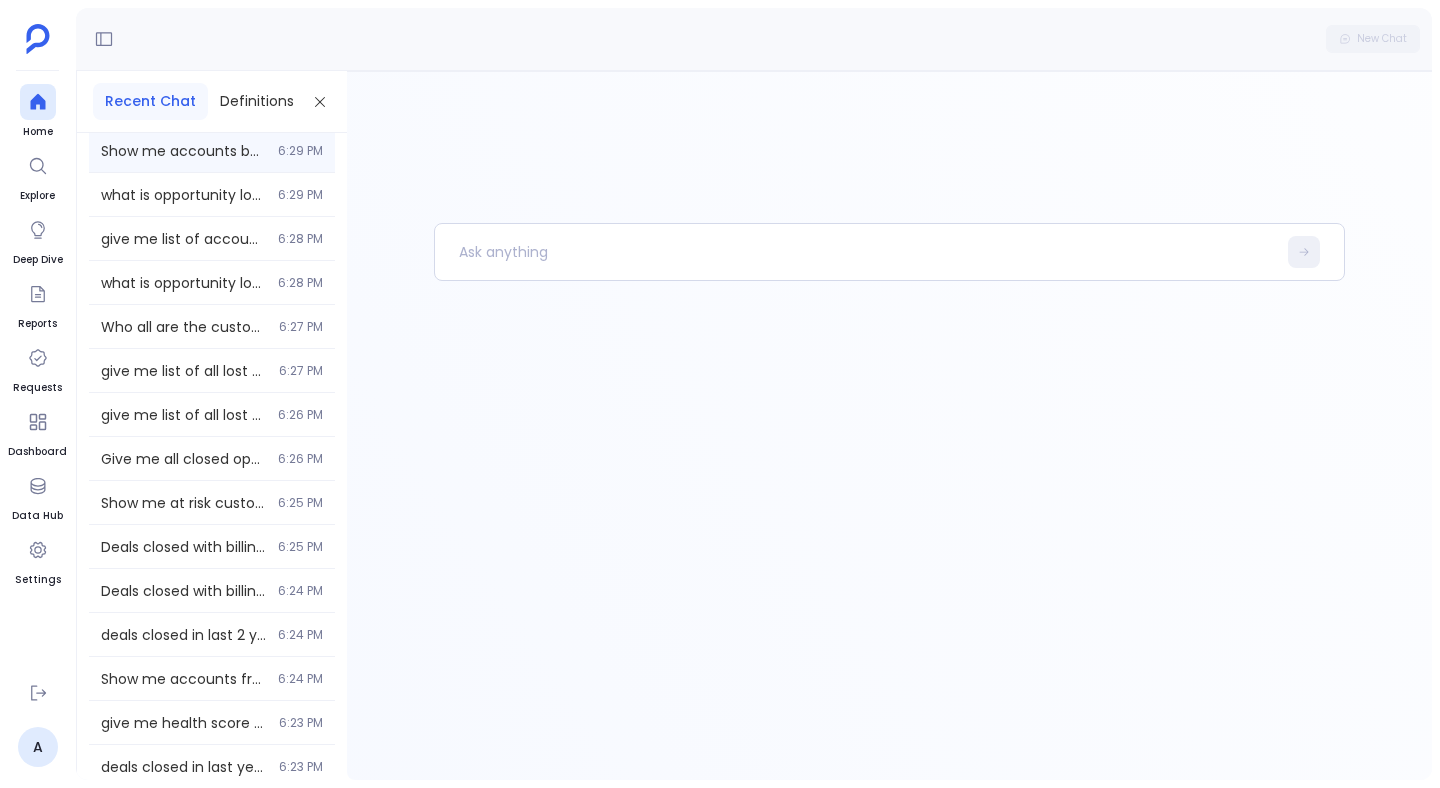 click on "Show me accounts based on china 6:29 PM" at bounding box center (212, 150) 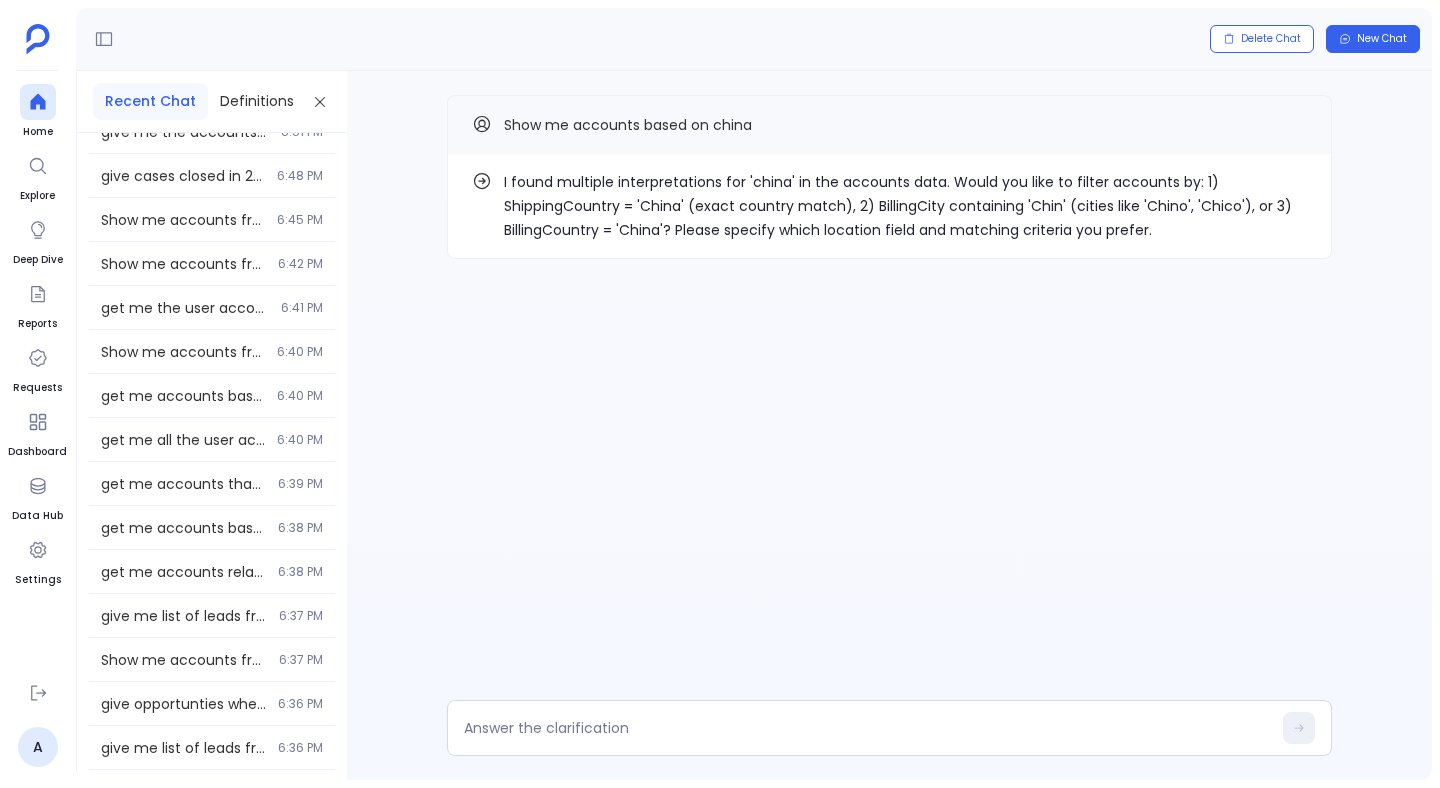 scroll, scrollTop: 0, scrollLeft: 0, axis: both 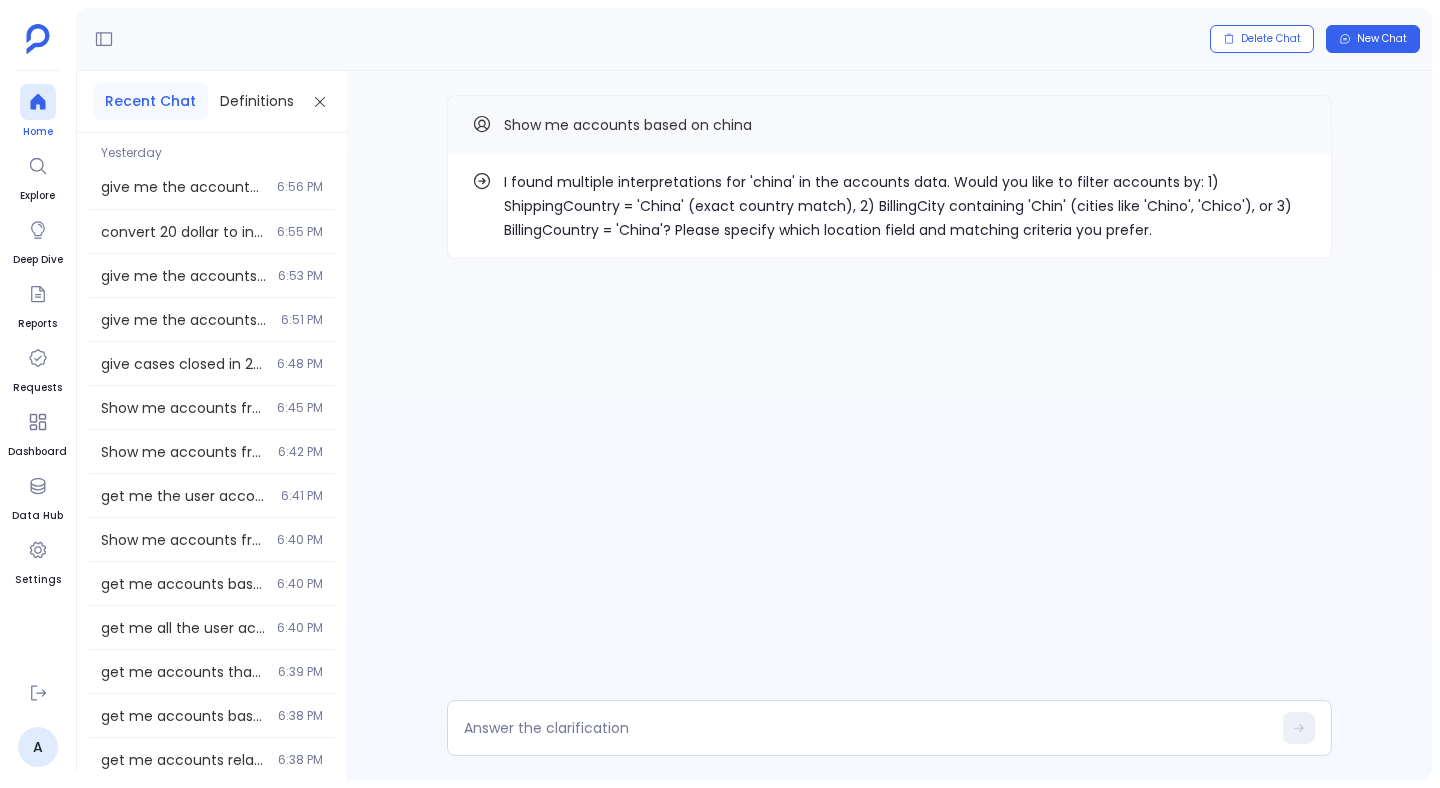 click 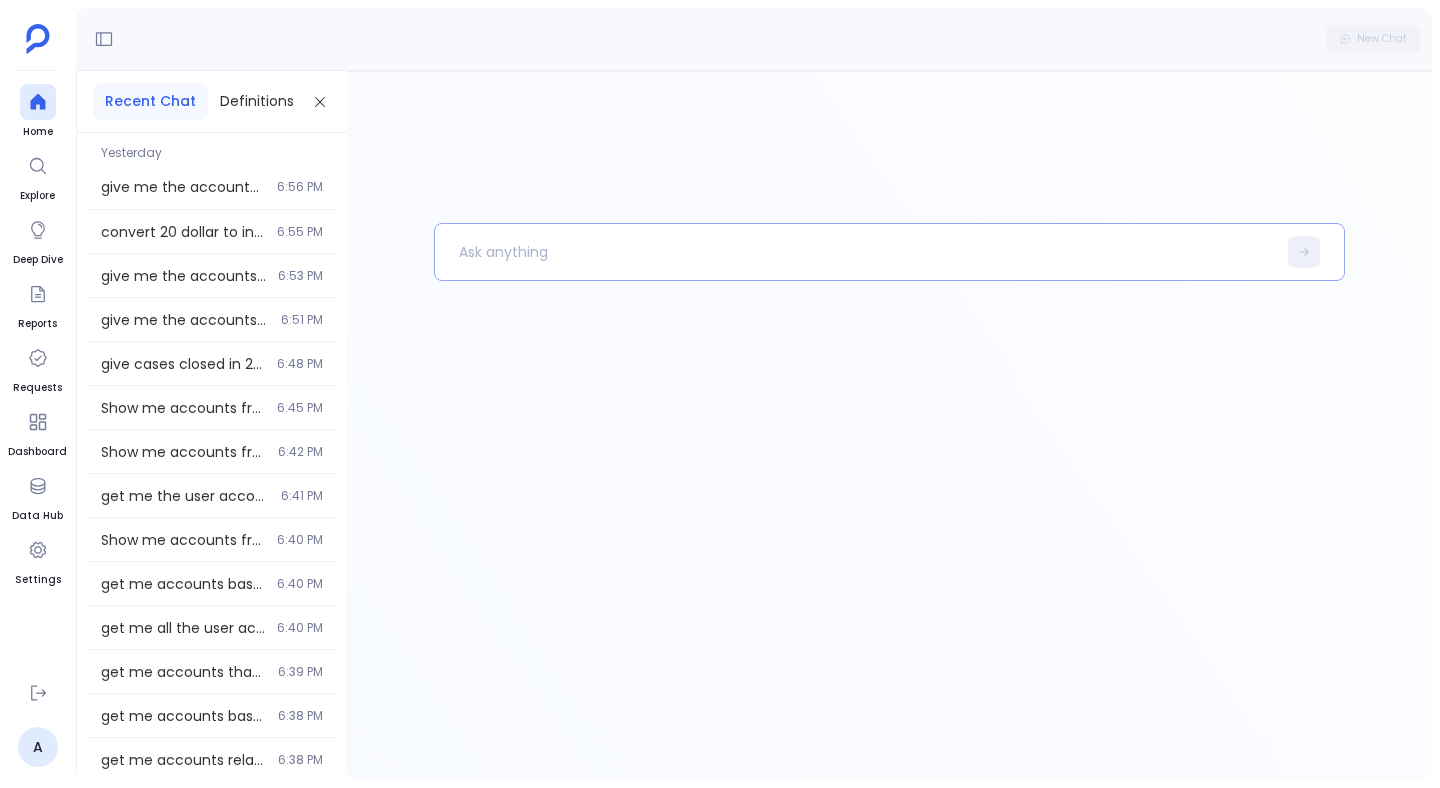 click at bounding box center [855, 252] 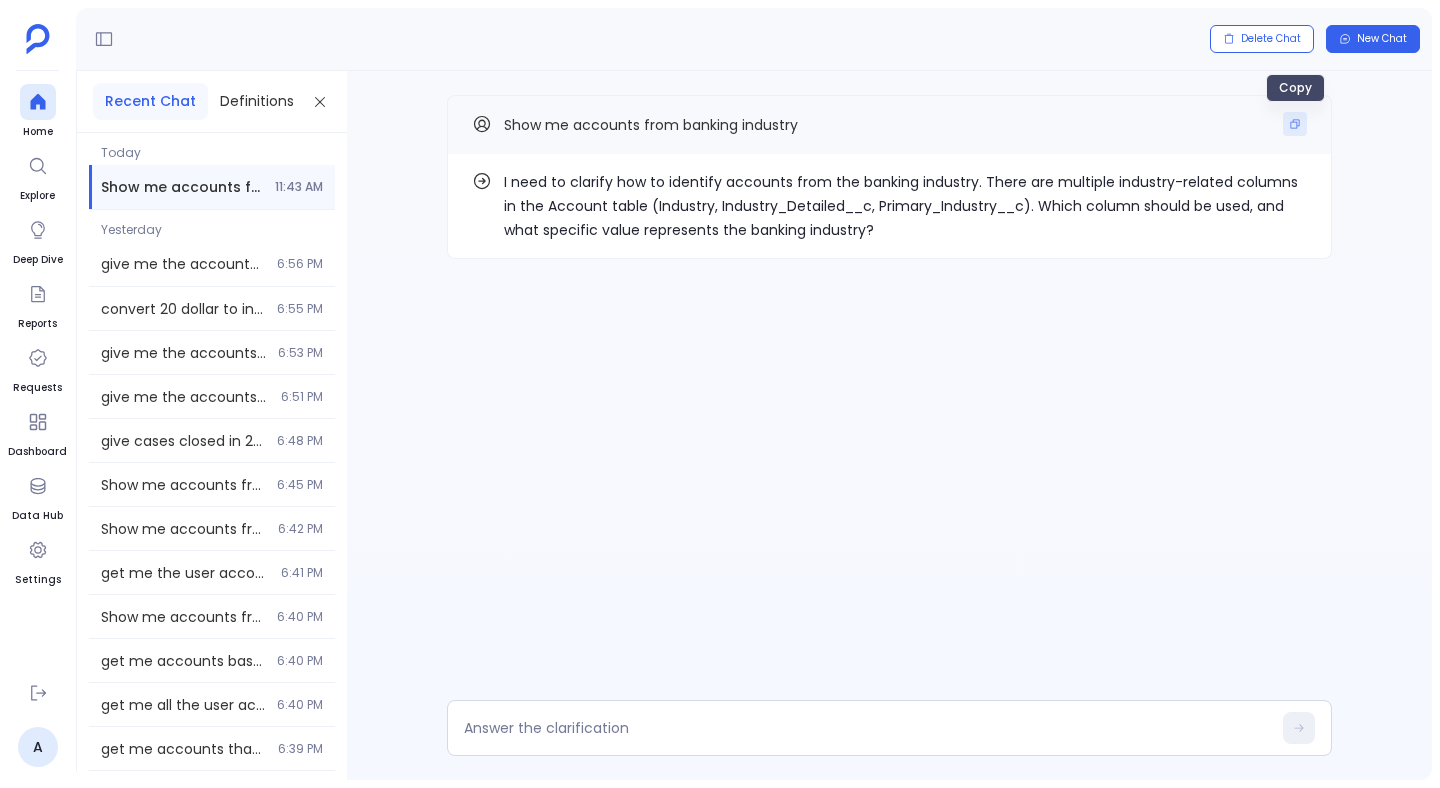 click at bounding box center (1295, 124) 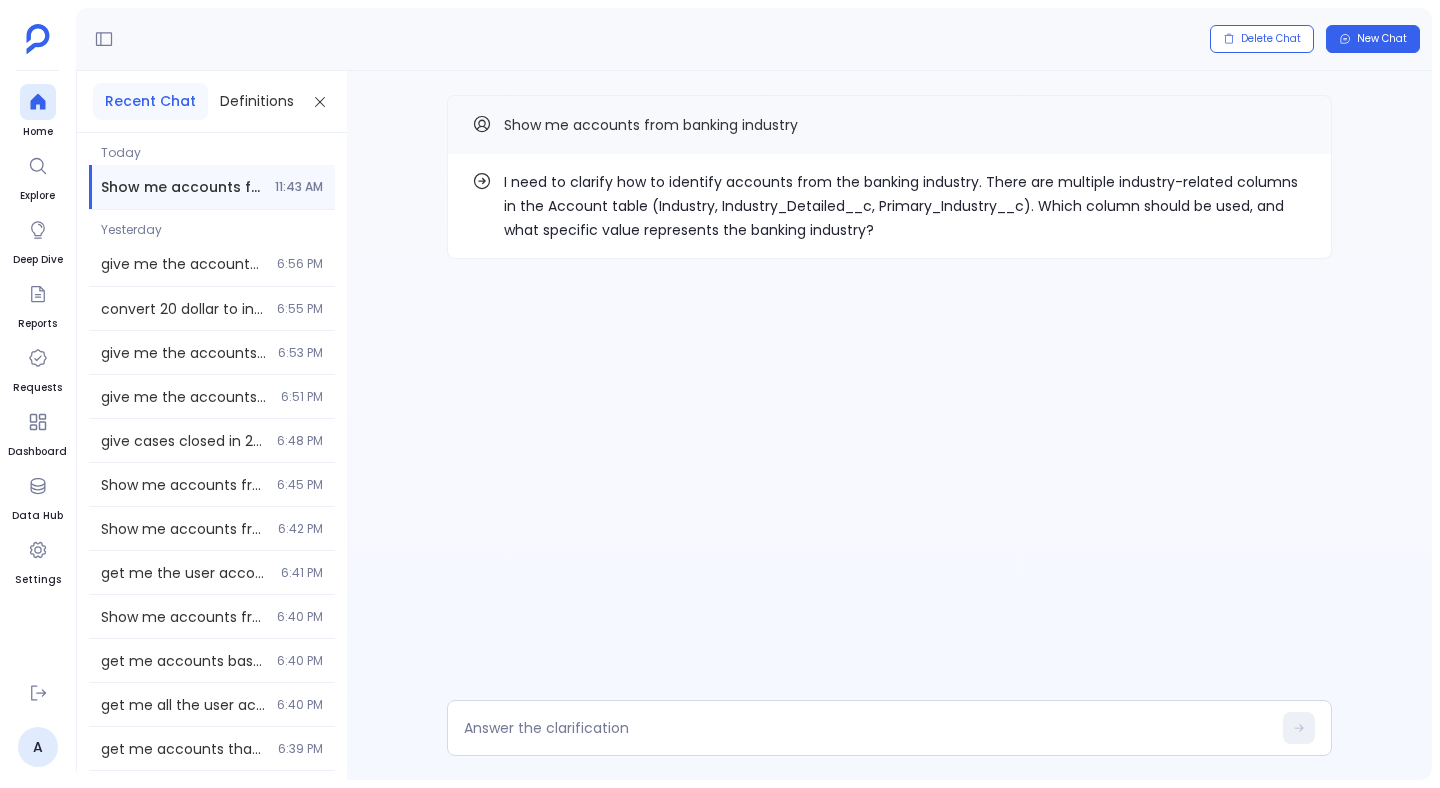 click on "Recent Chat" at bounding box center [150, 101] 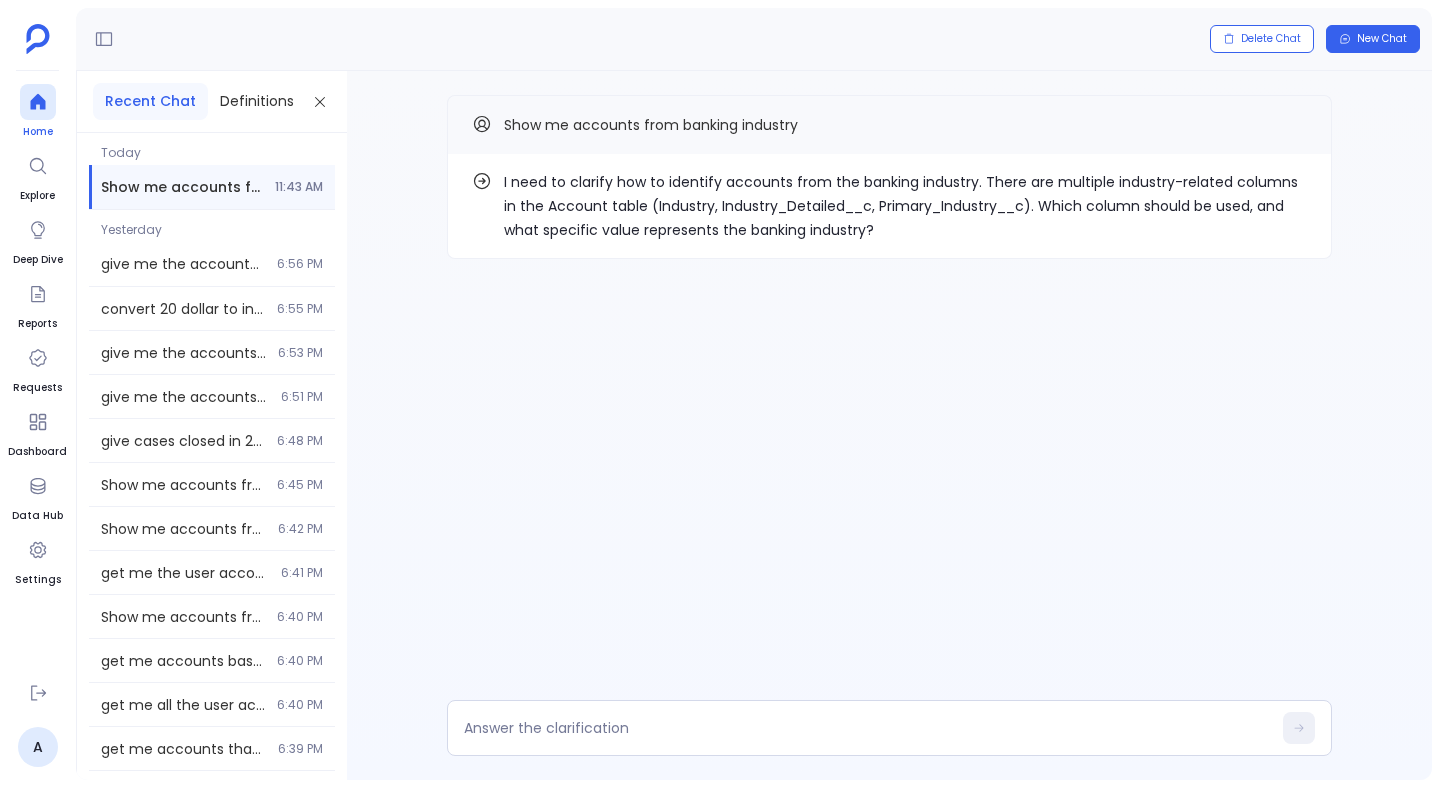 click at bounding box center [38, 102] 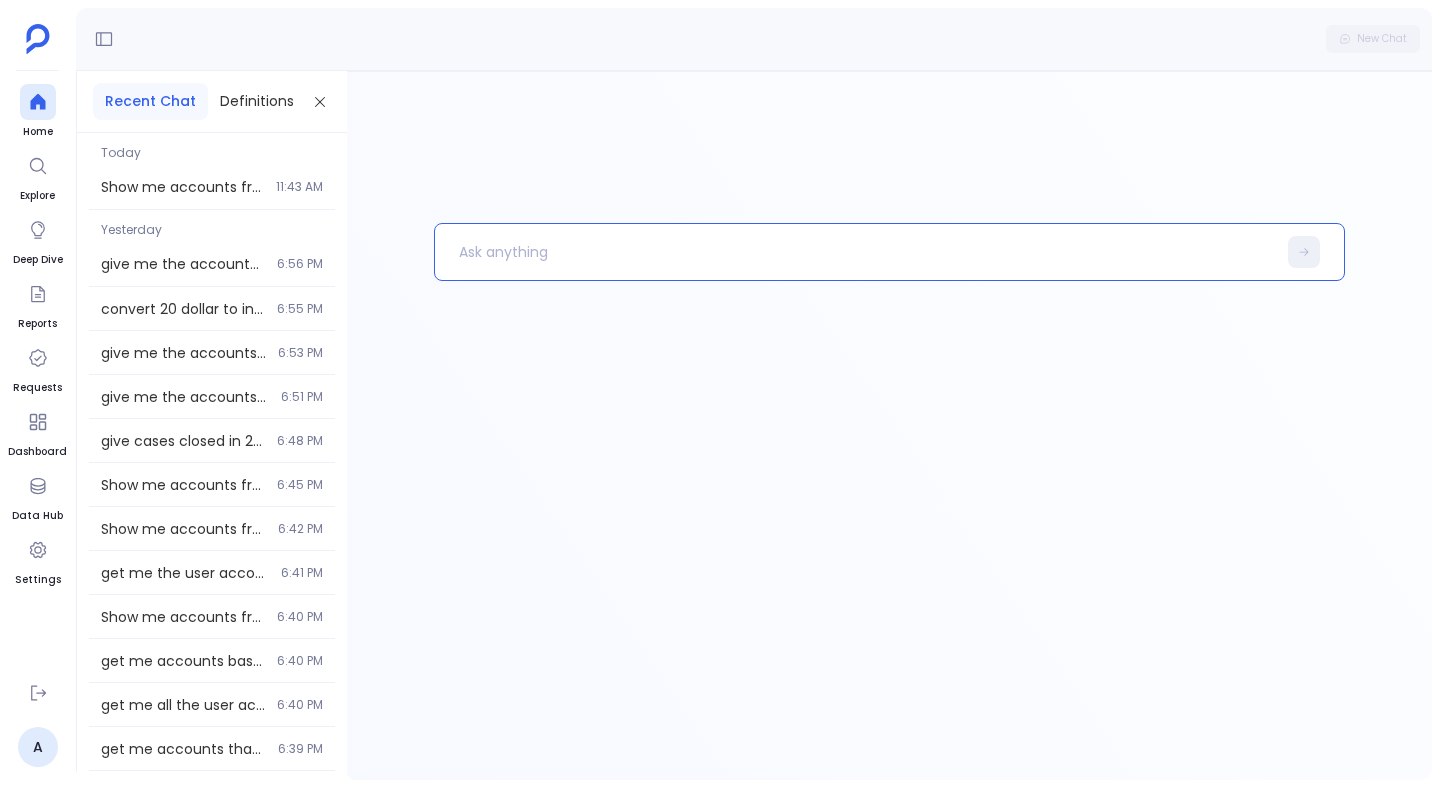 click at bounding box center (855, 252) 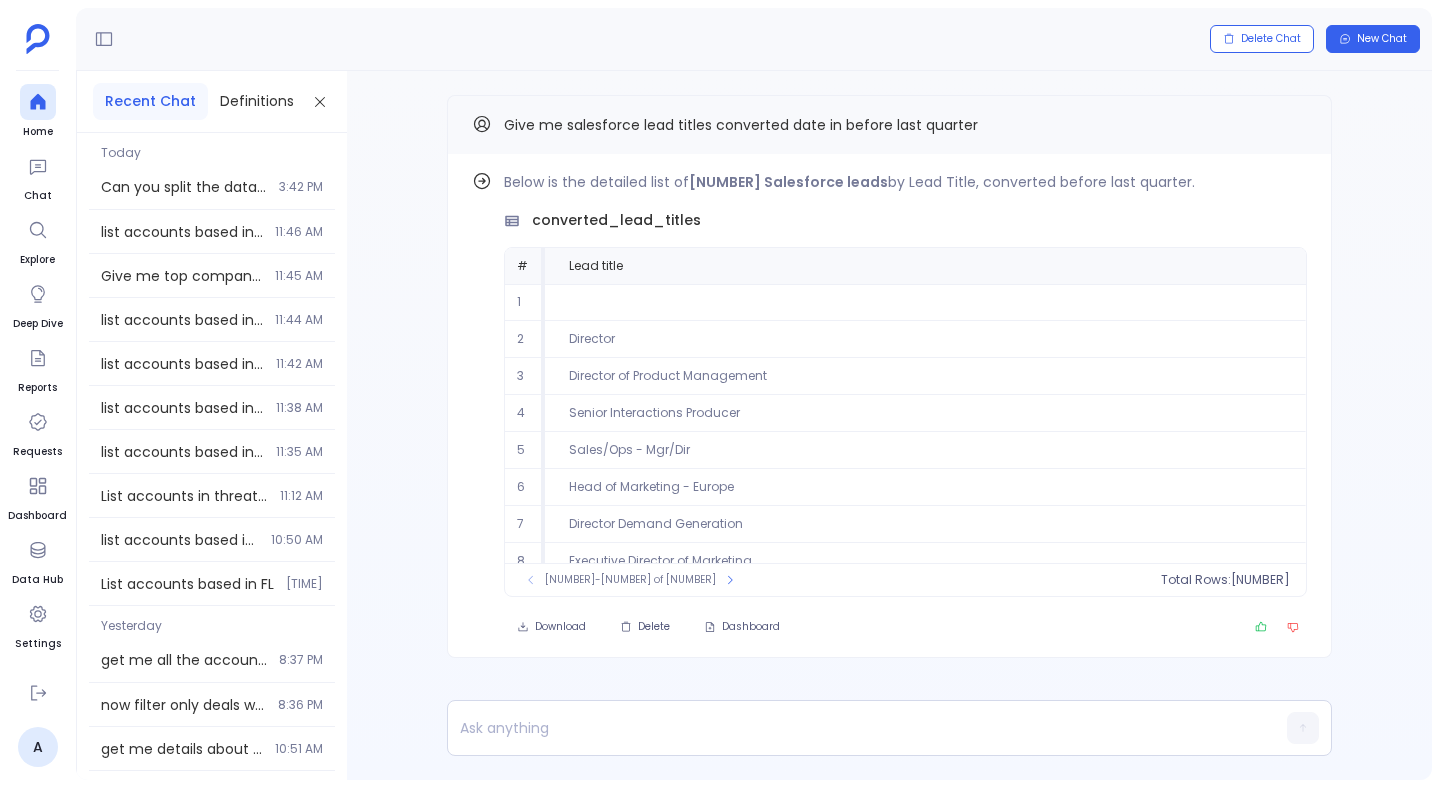 scroll, scrollTop: 0, scrollLeft: 0, axis: both 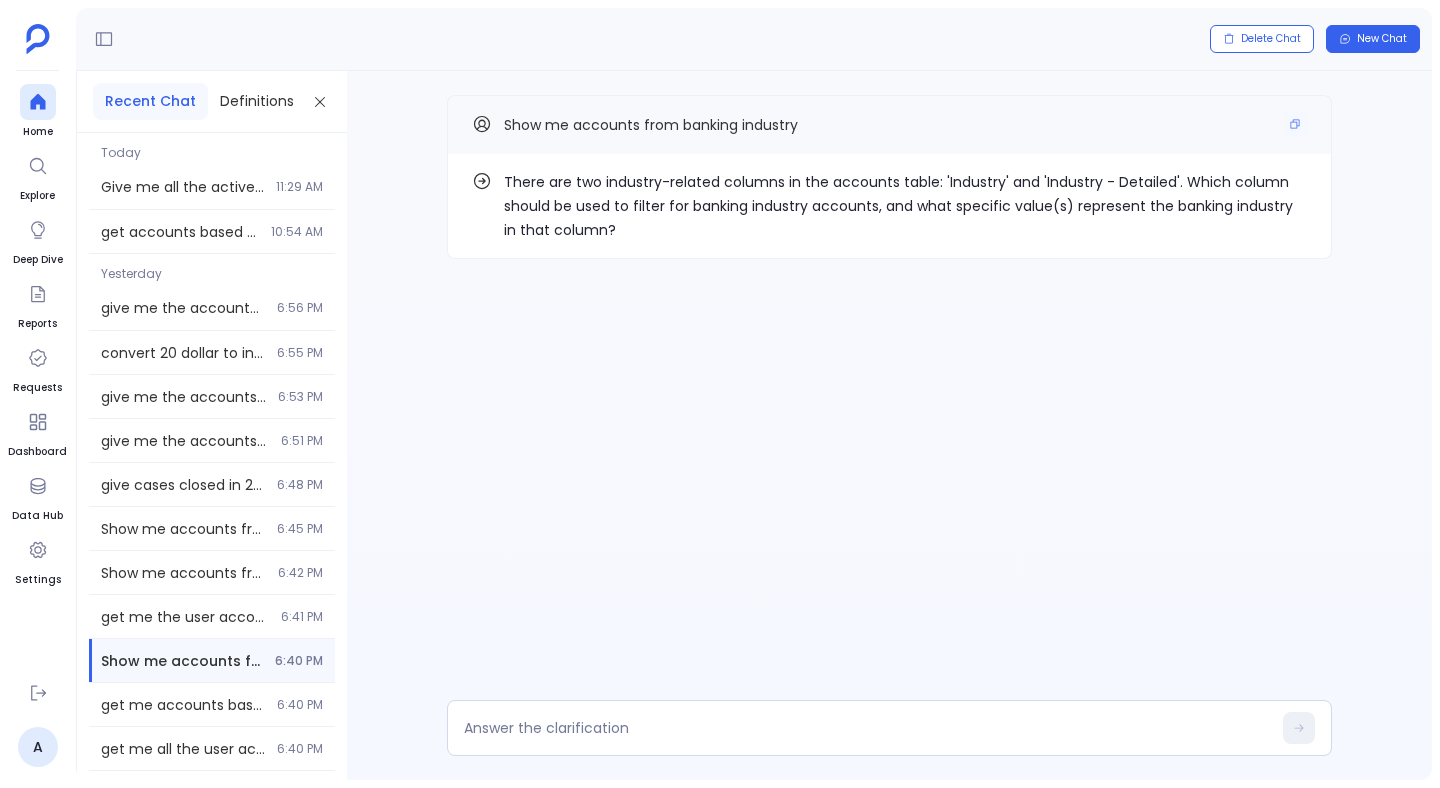 drag, startPoint x: 839, startPoint y: 117, endPoint x: 494, endPoint y: 112, distance: 345.03622 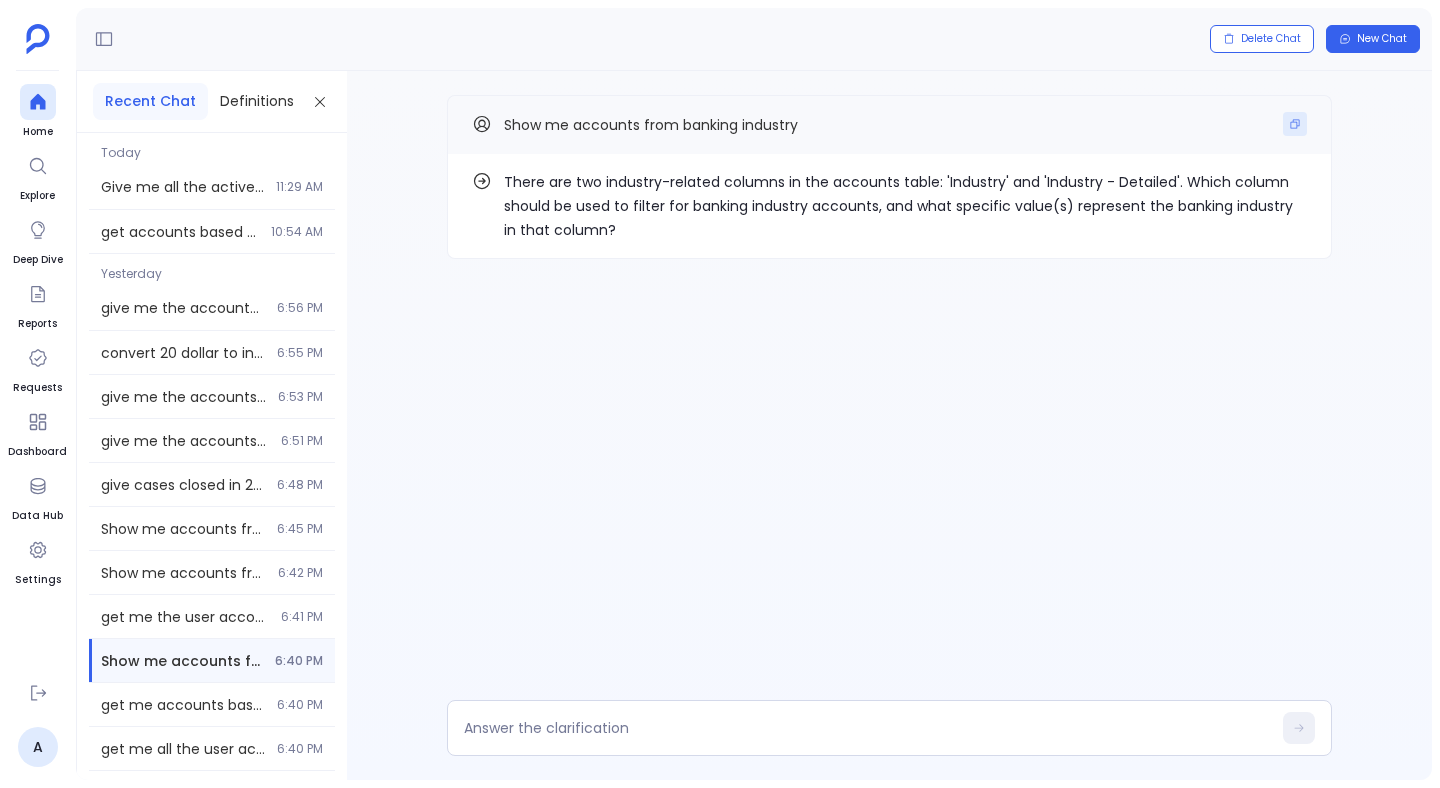 click at bounding box center [1295, 124] 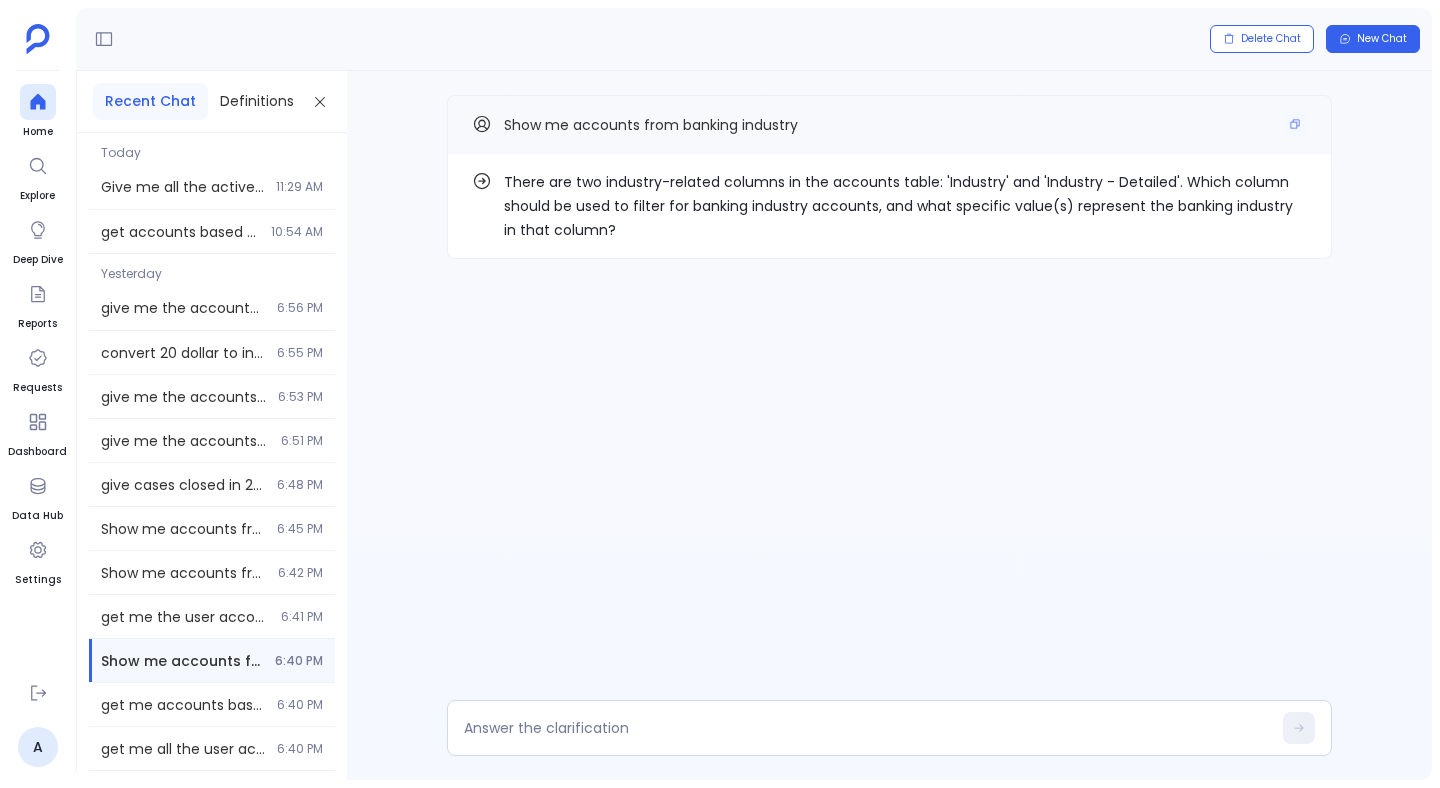 click on "Show me accounts from banking industry" at bounding box center (889, 125) 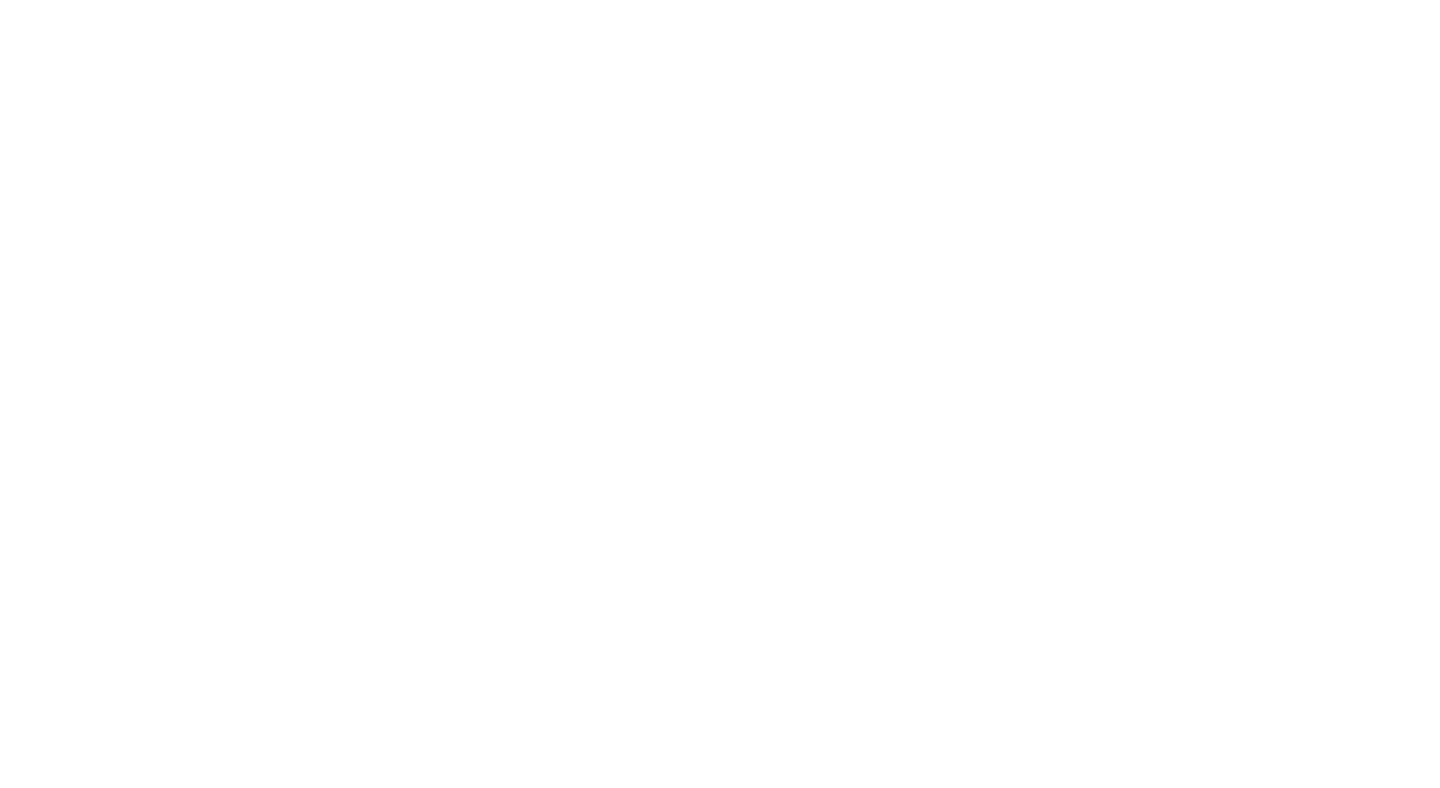 scroll, scrollTop: 0, scrollLeft: 0, axis: both 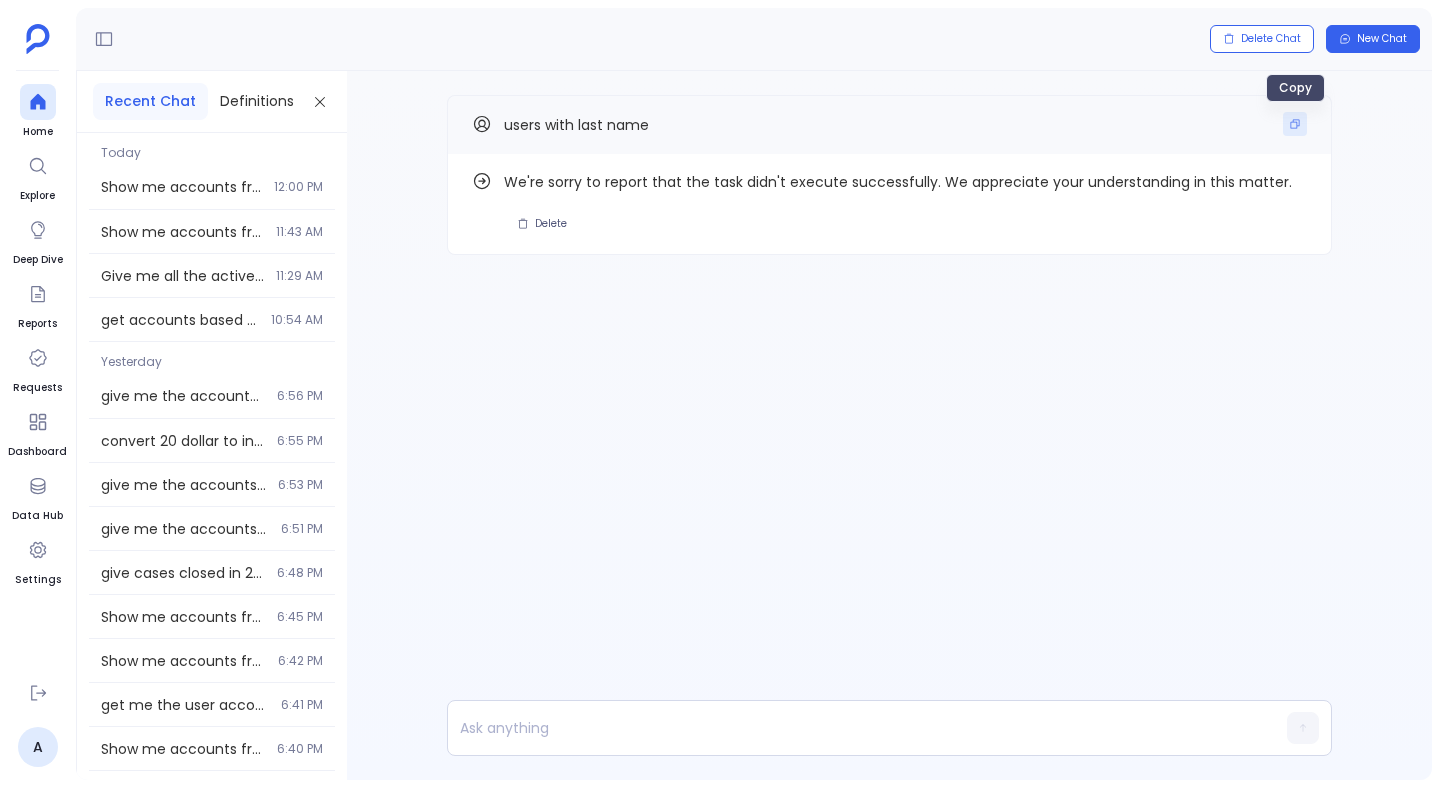 click at bounding box center [1295, 124] 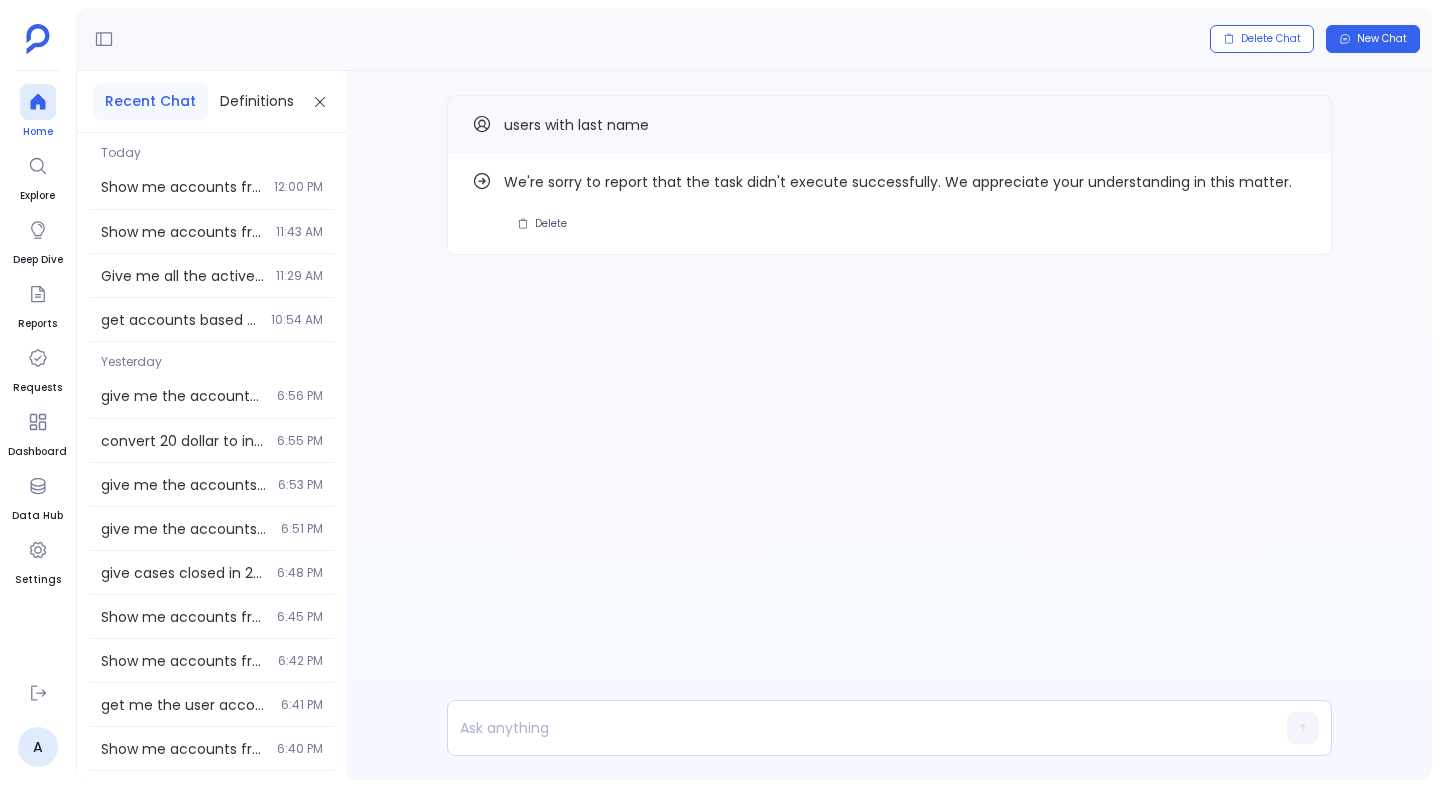 click at bounding box center [38, 102] 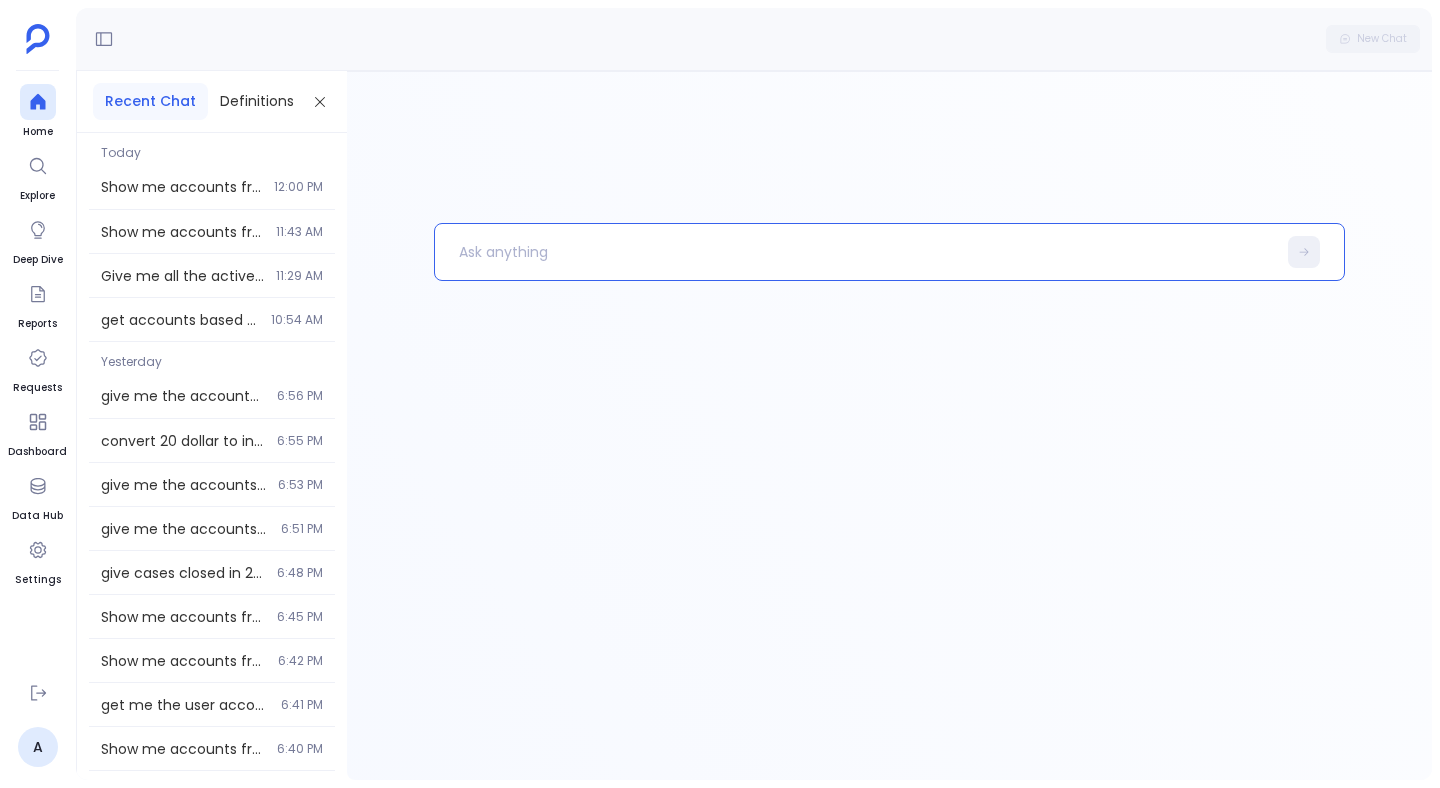 click at bounding box center [855, 252] 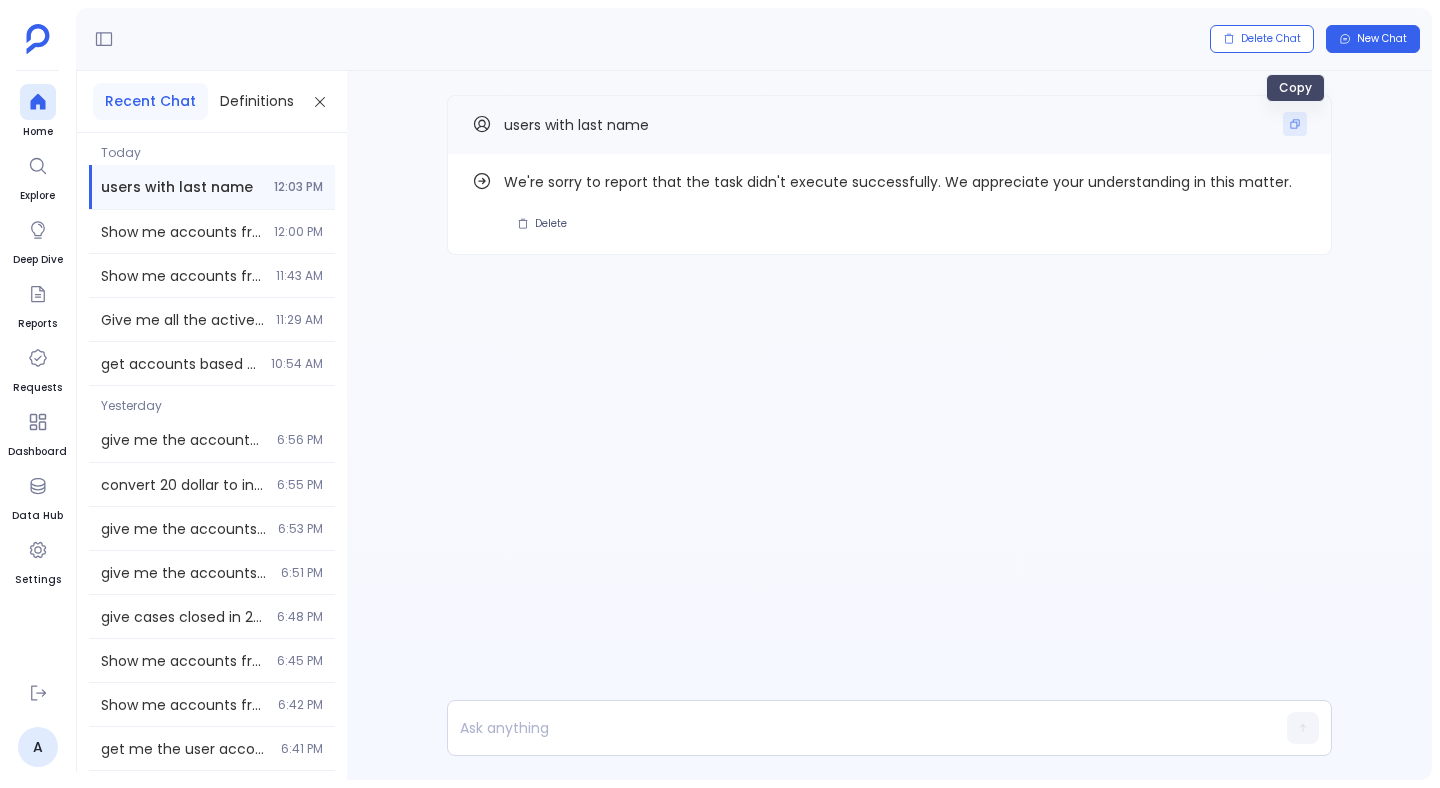 click at bounding box center (1295, 124) 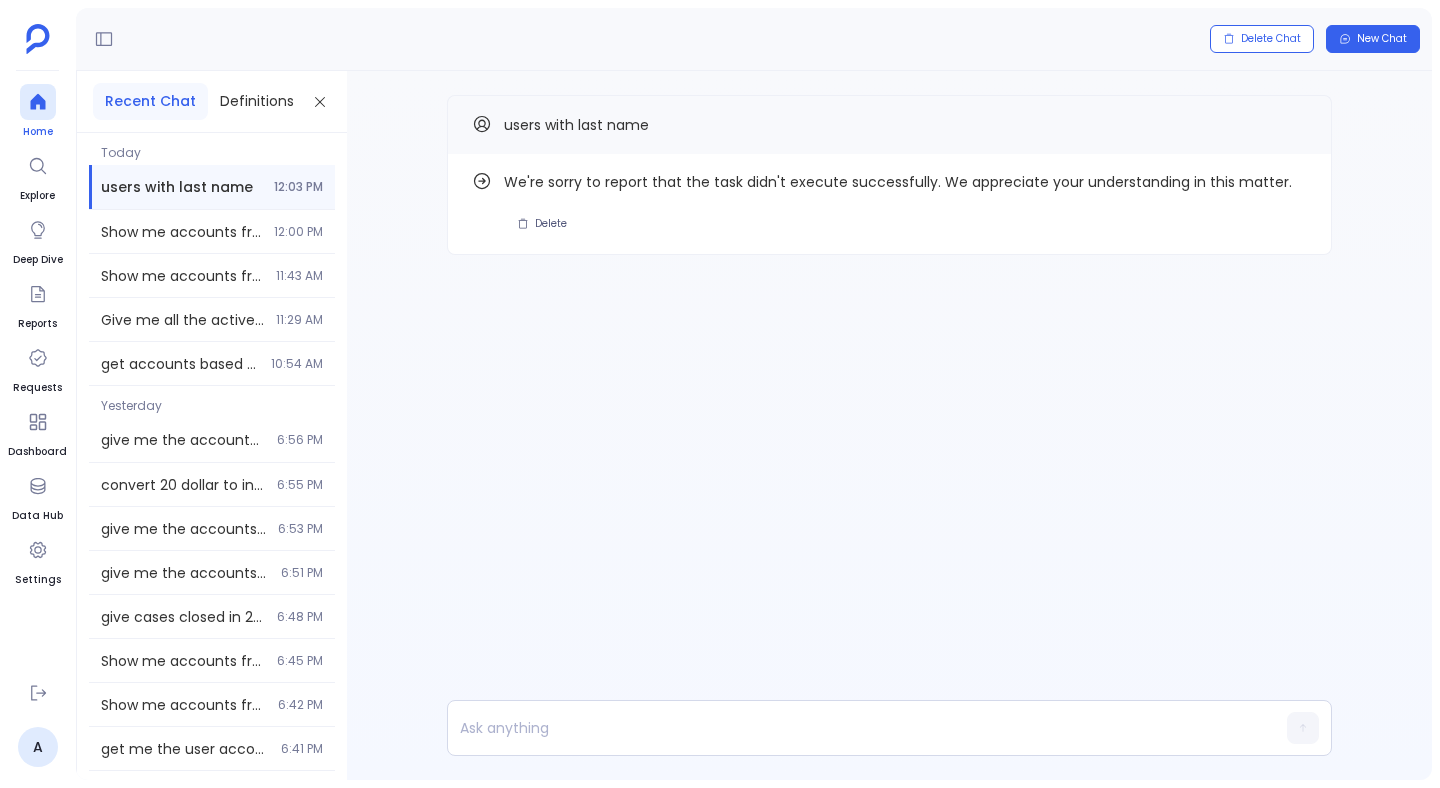 click 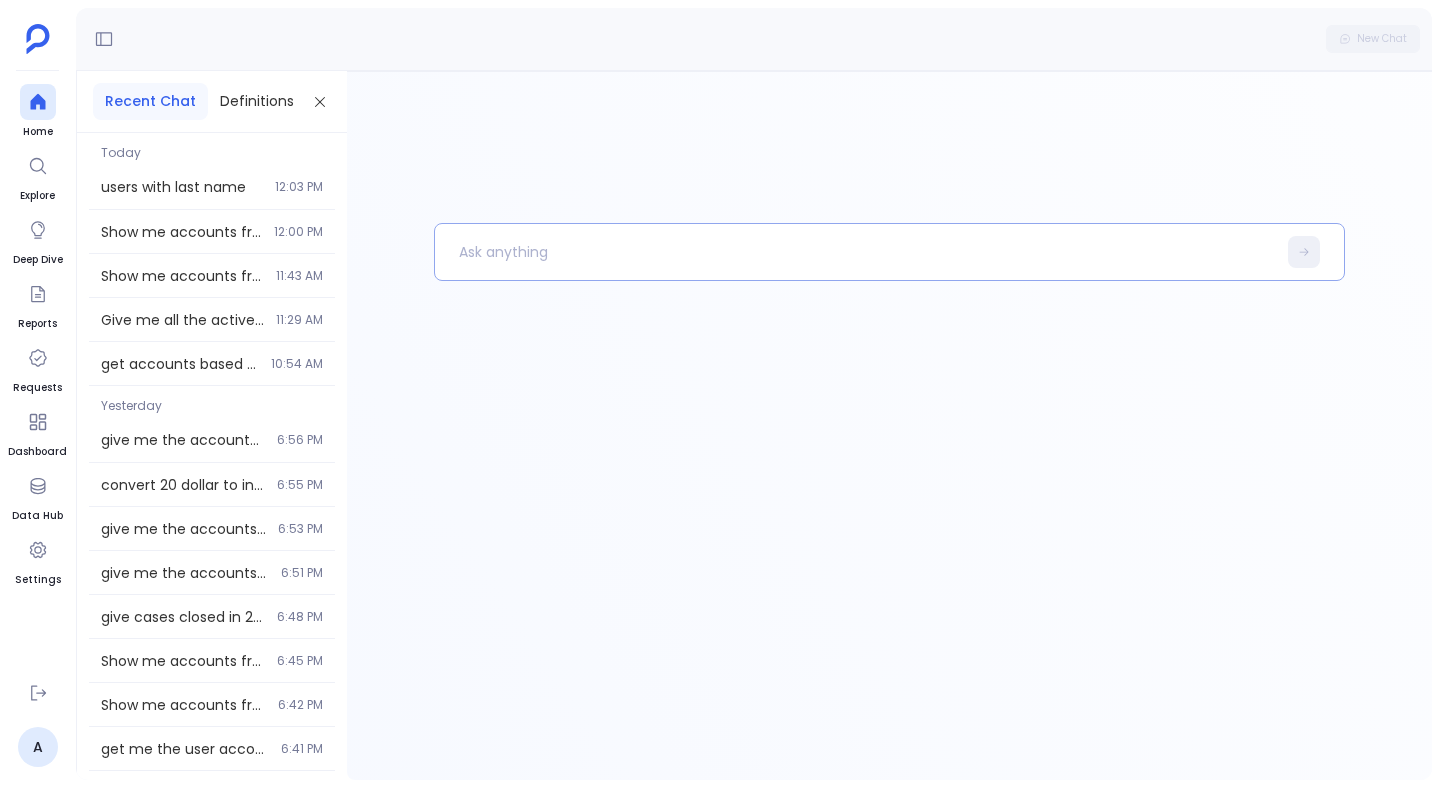 click at bounding box center (855, 252) 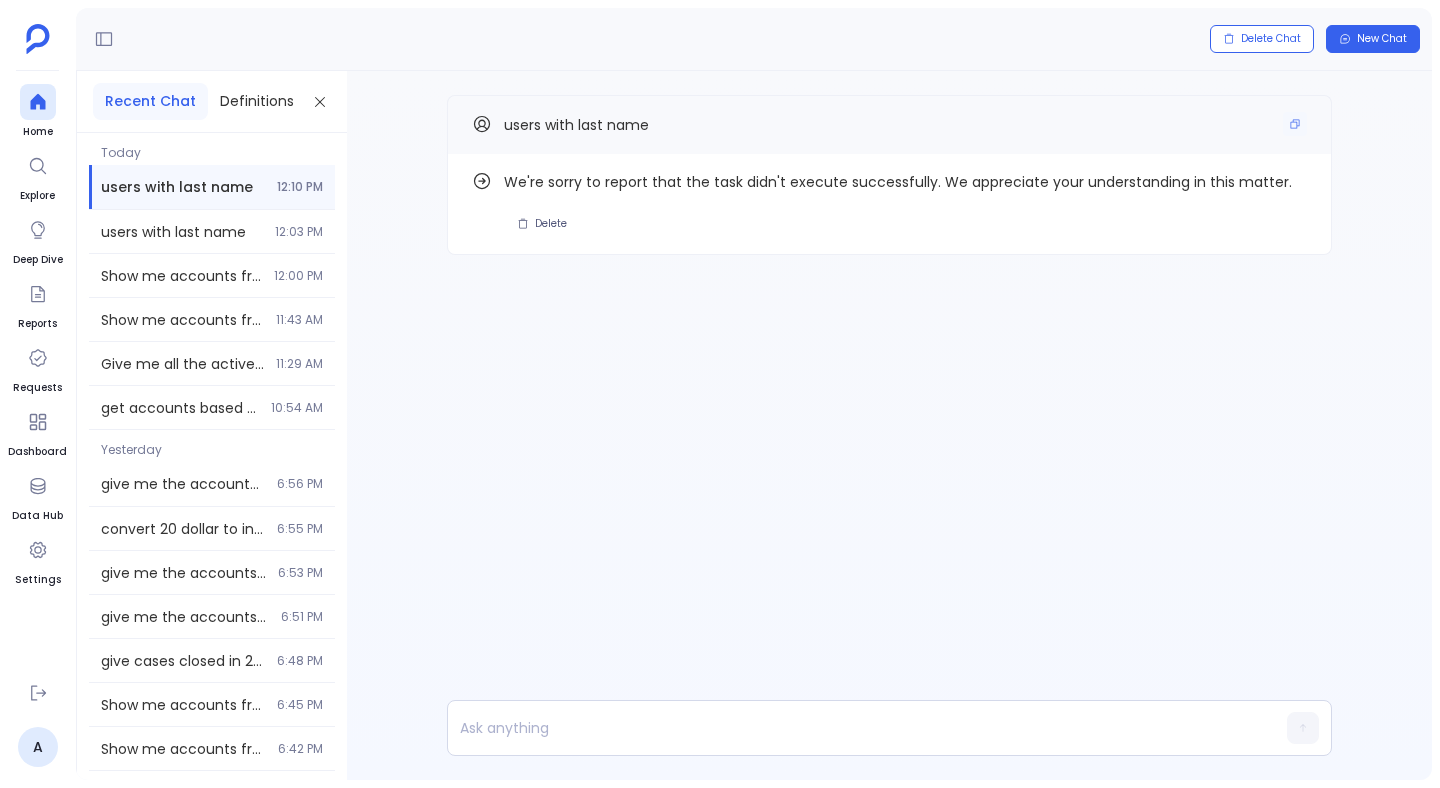 click on "users with last name" at bounding box center [576, 125] 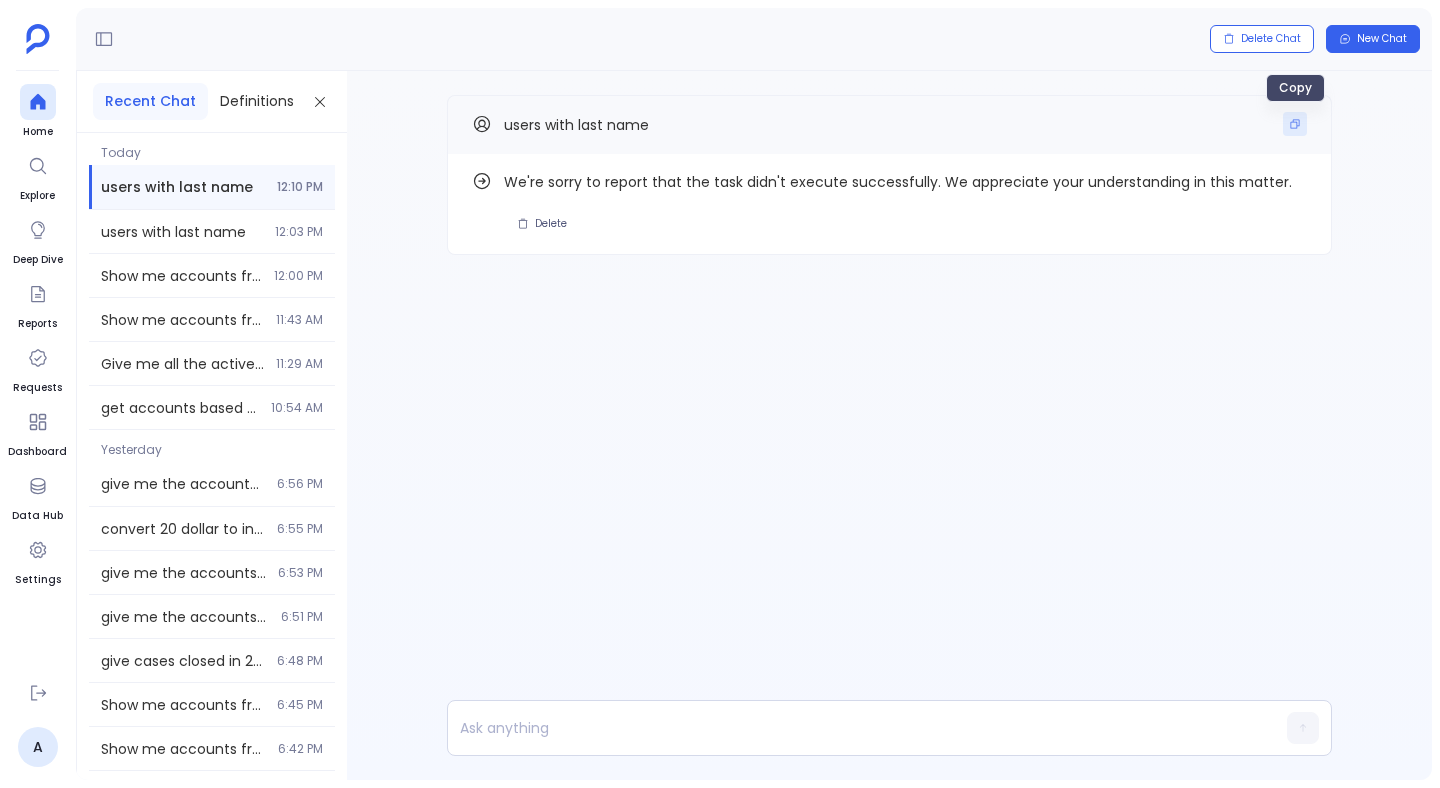 click 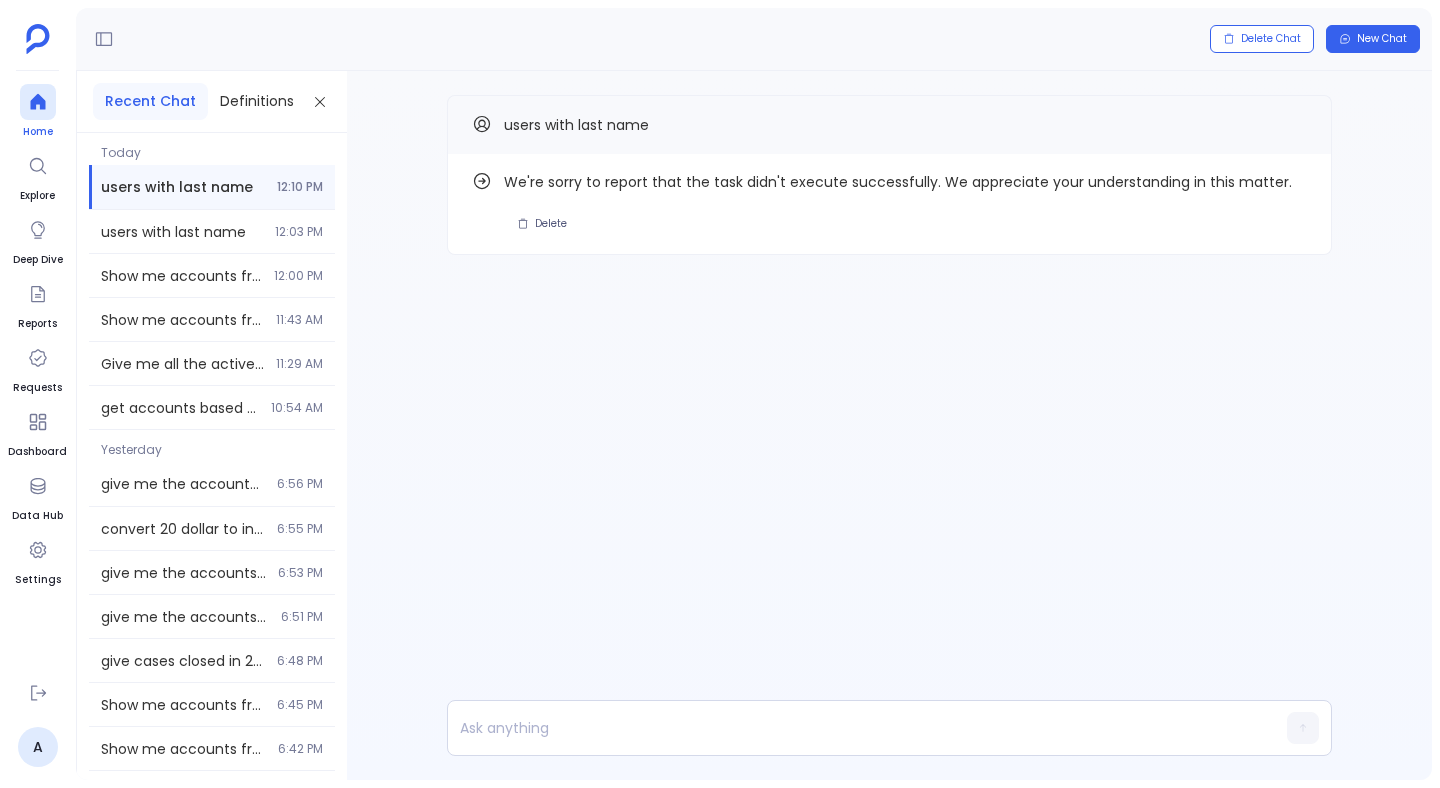 click at bounding box center [38, 102] 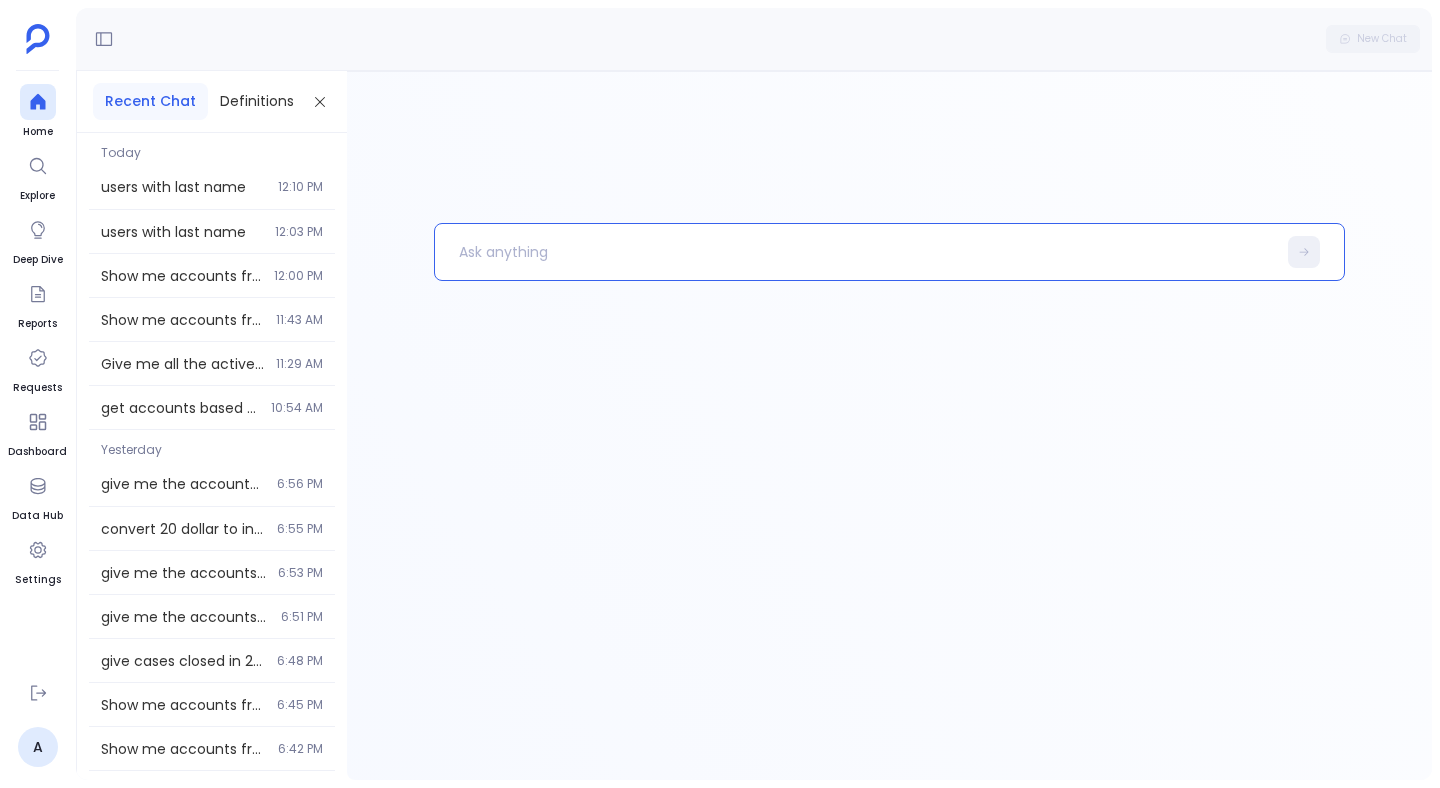 click at bounding box center (855, 252) 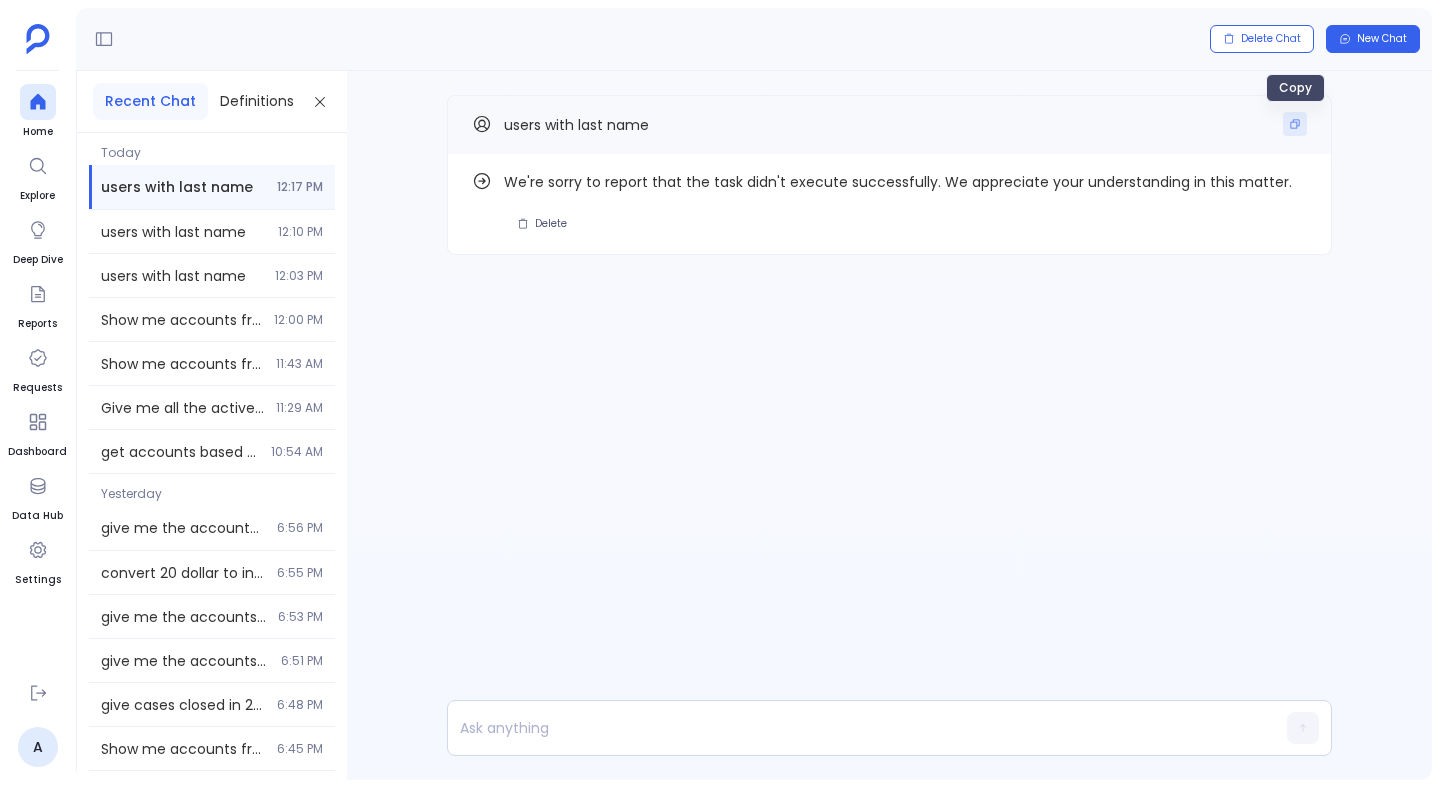 click at bounding box center (1295, 124) 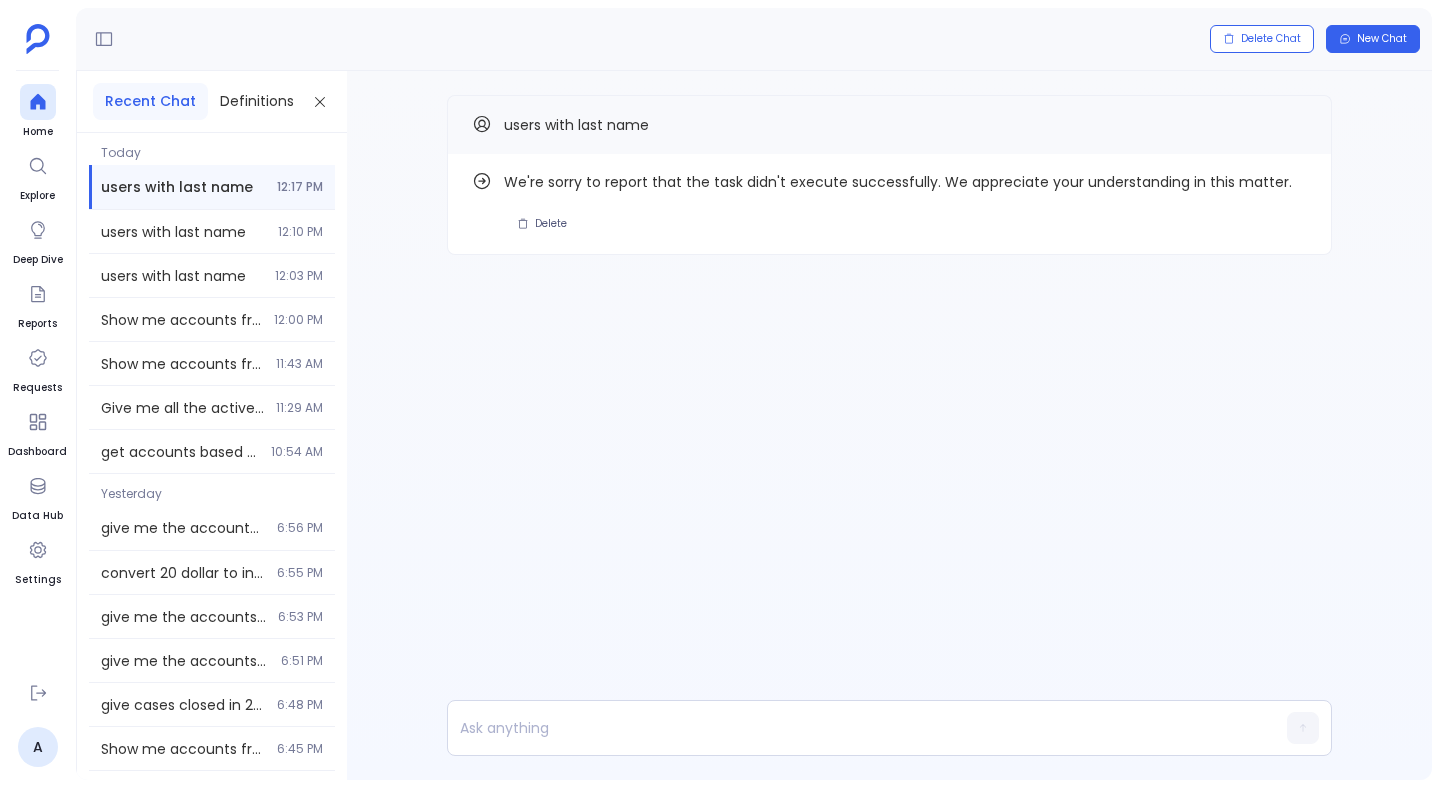 click on "Recent Chat" at bounding box center (150, 101) 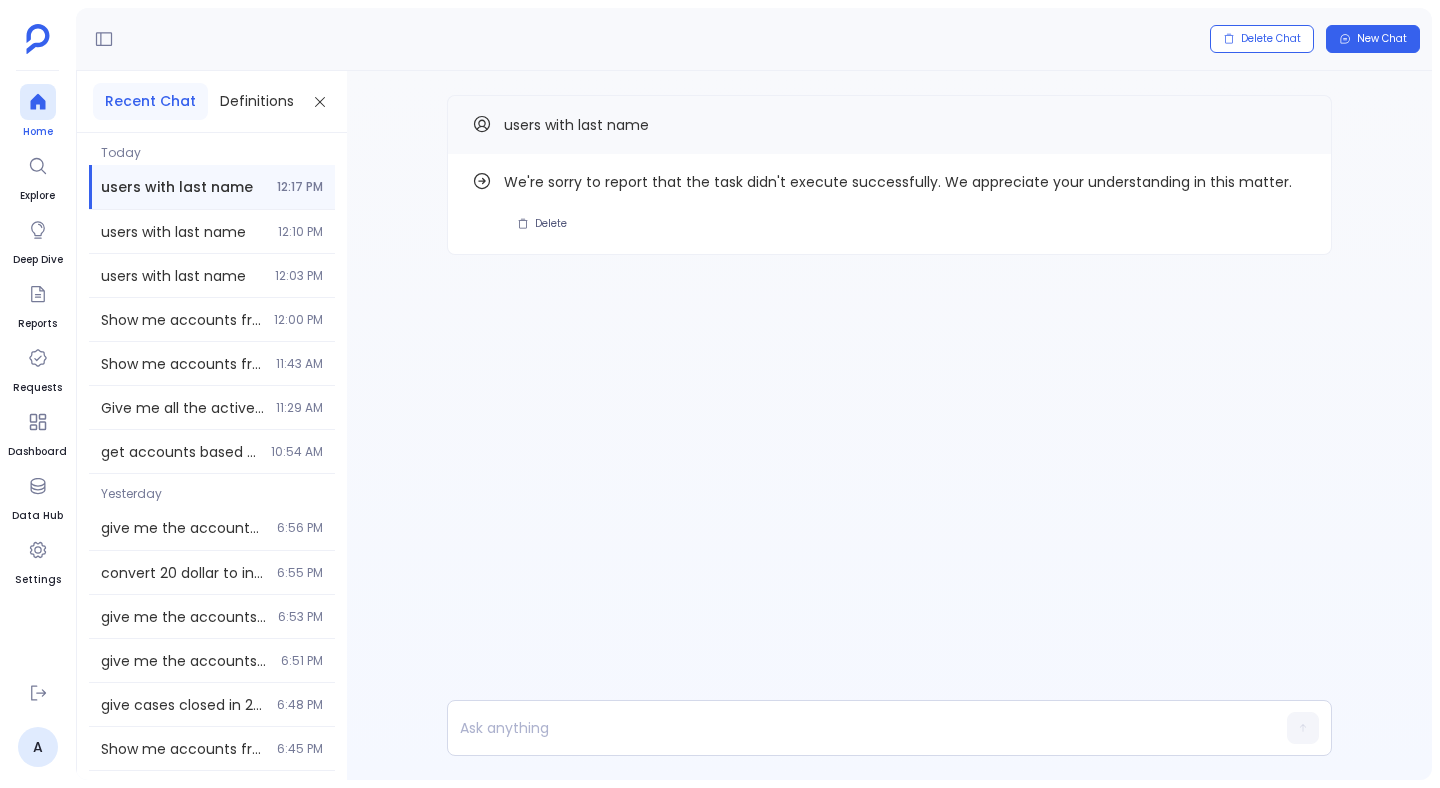 click at bounding box center (38, 102) 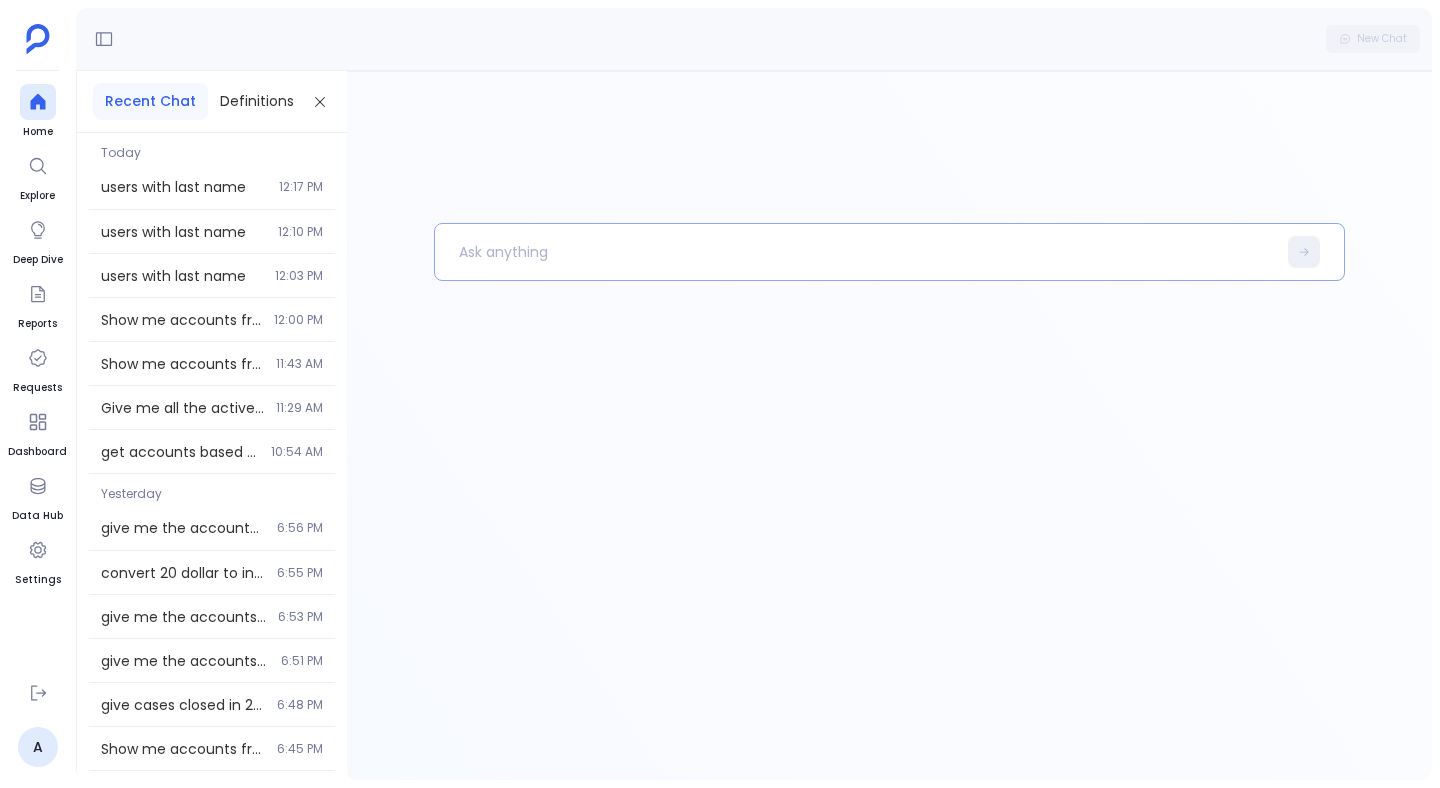 click at bounding box center [855, 252] 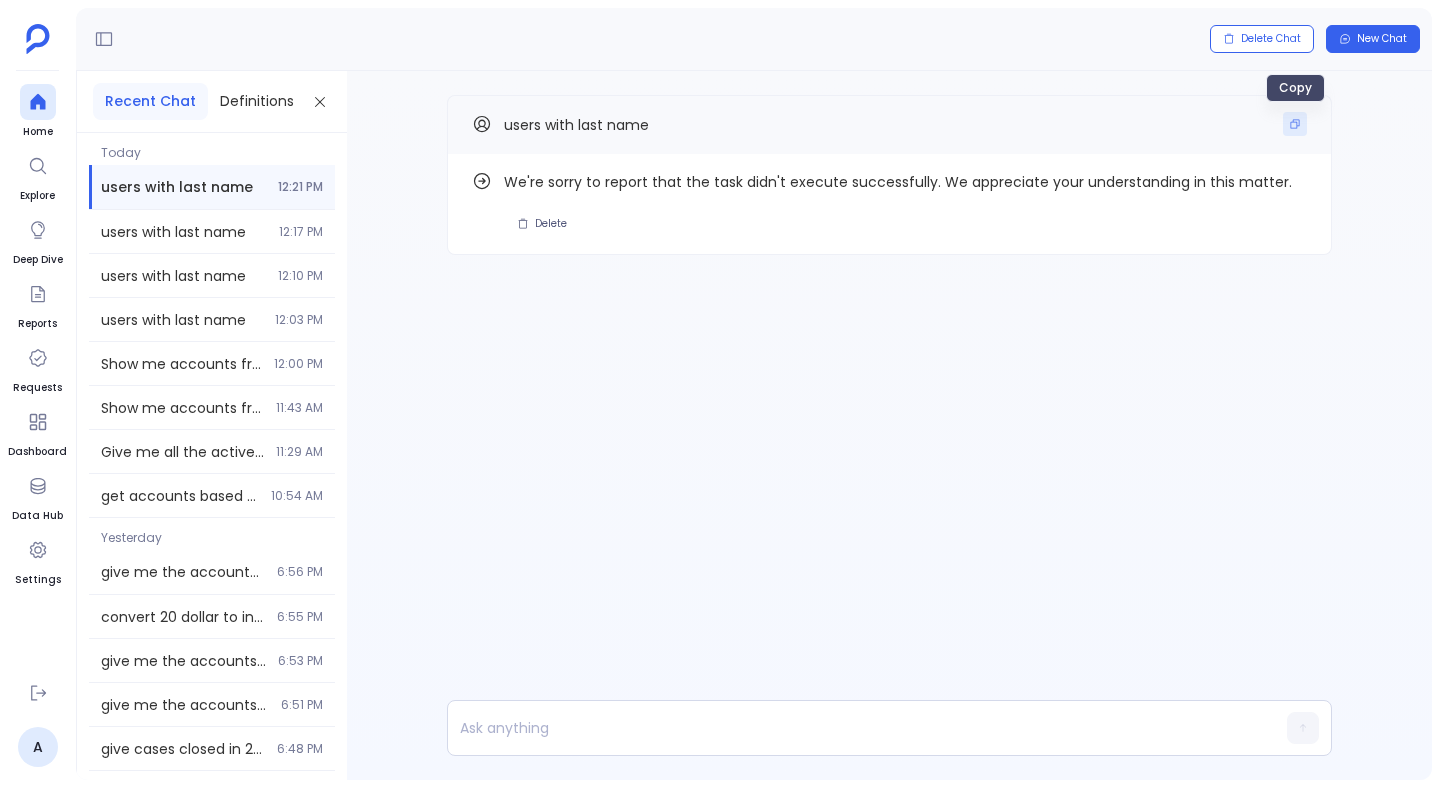 click 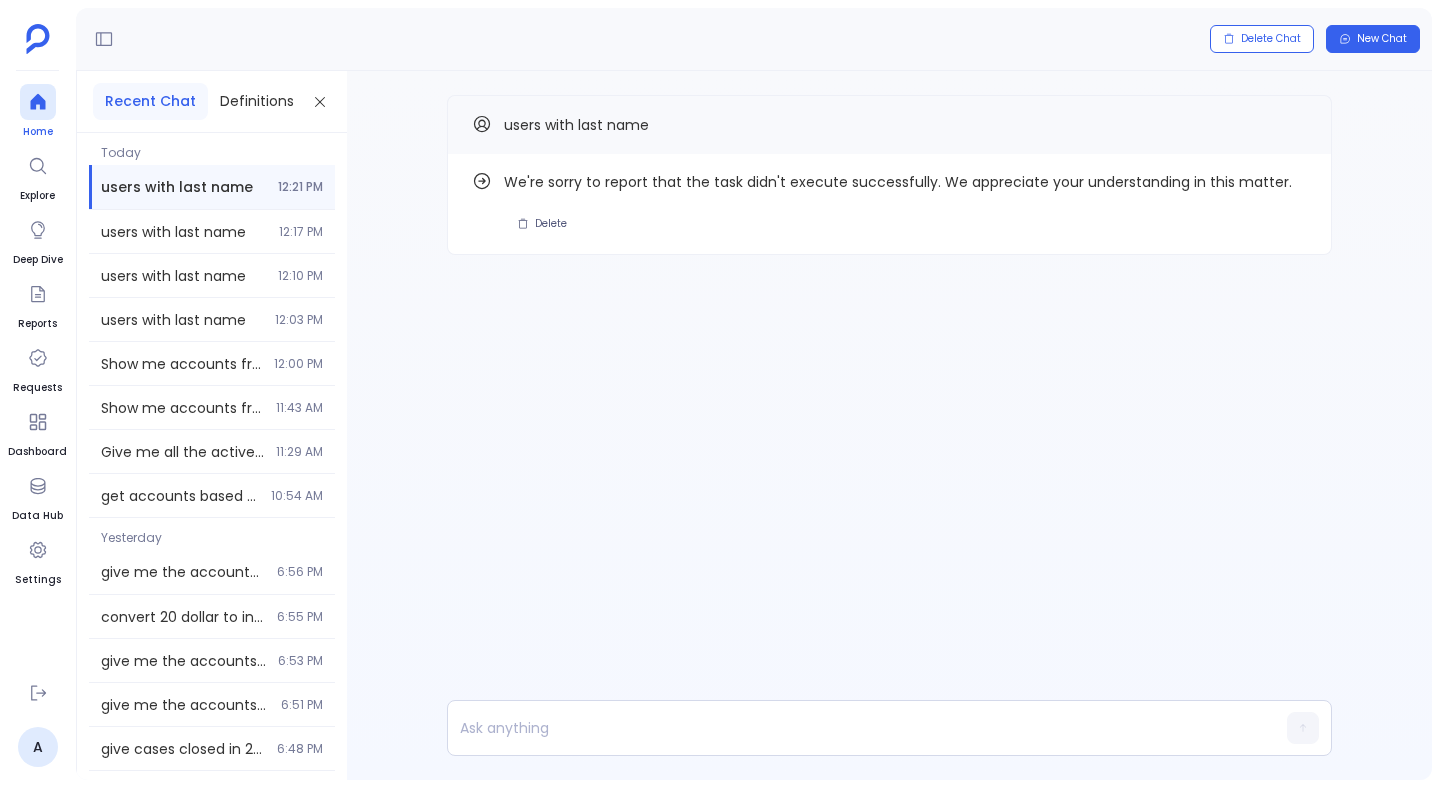 click 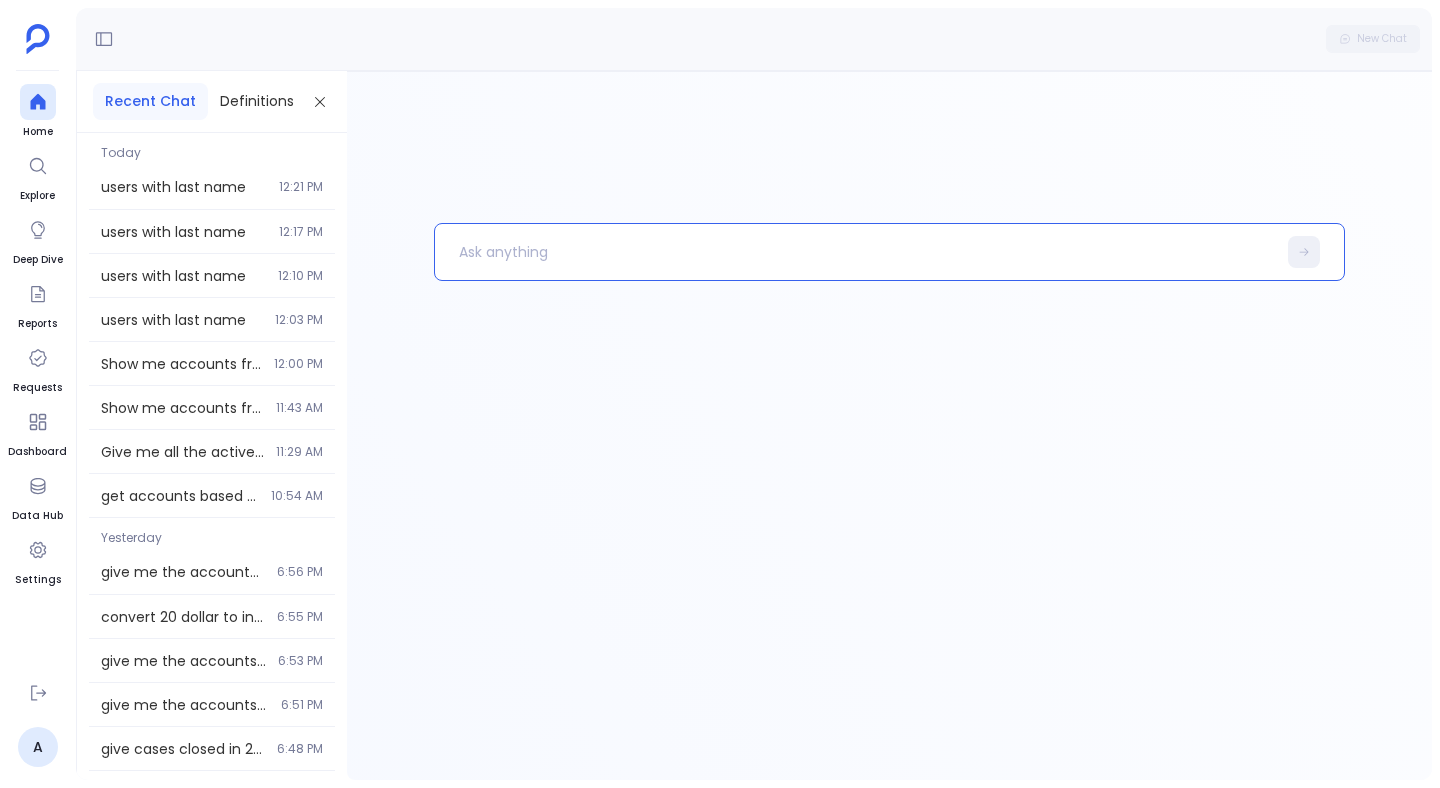 click at bounding box center (855, 252) 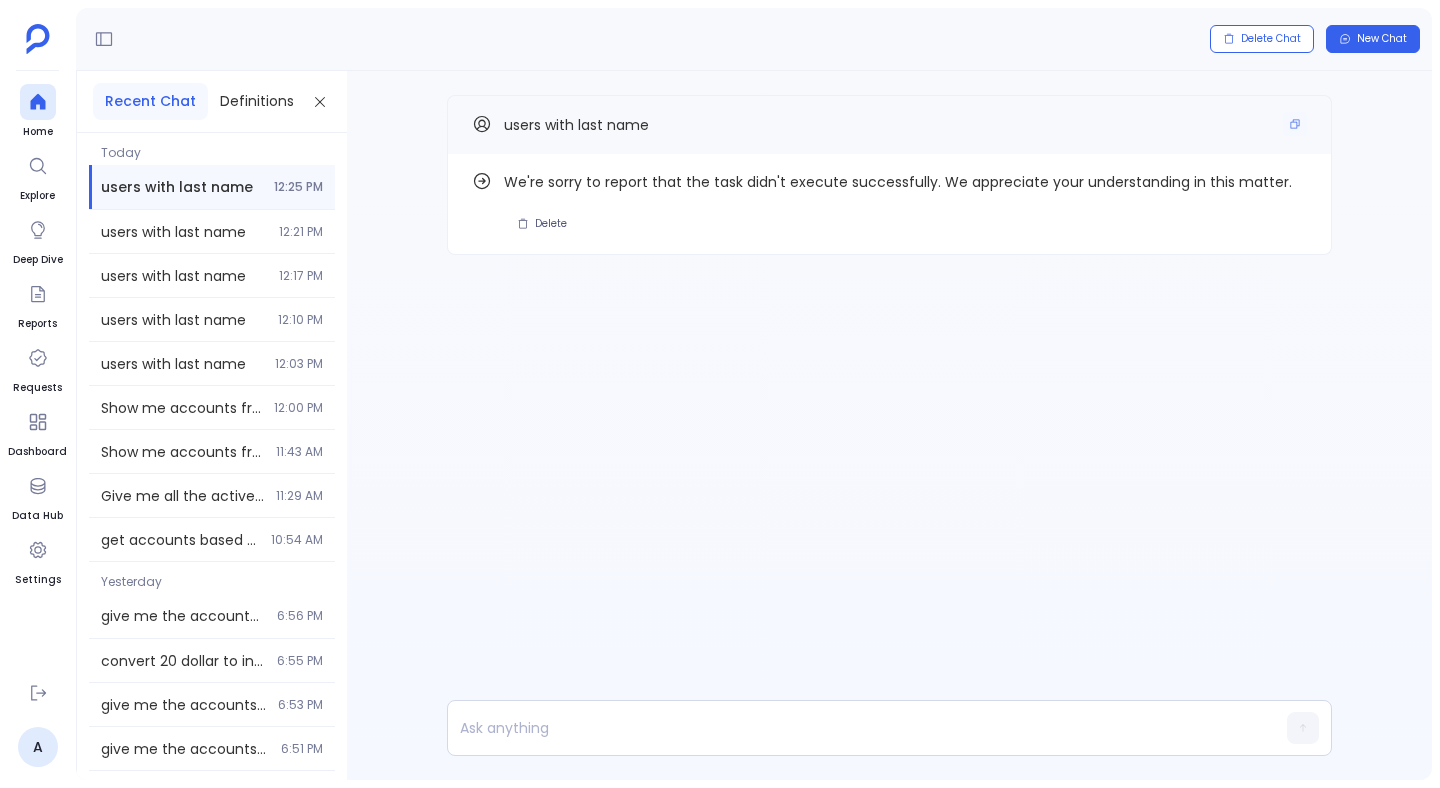 click on "users with last name" at bounding box center [576, 125] 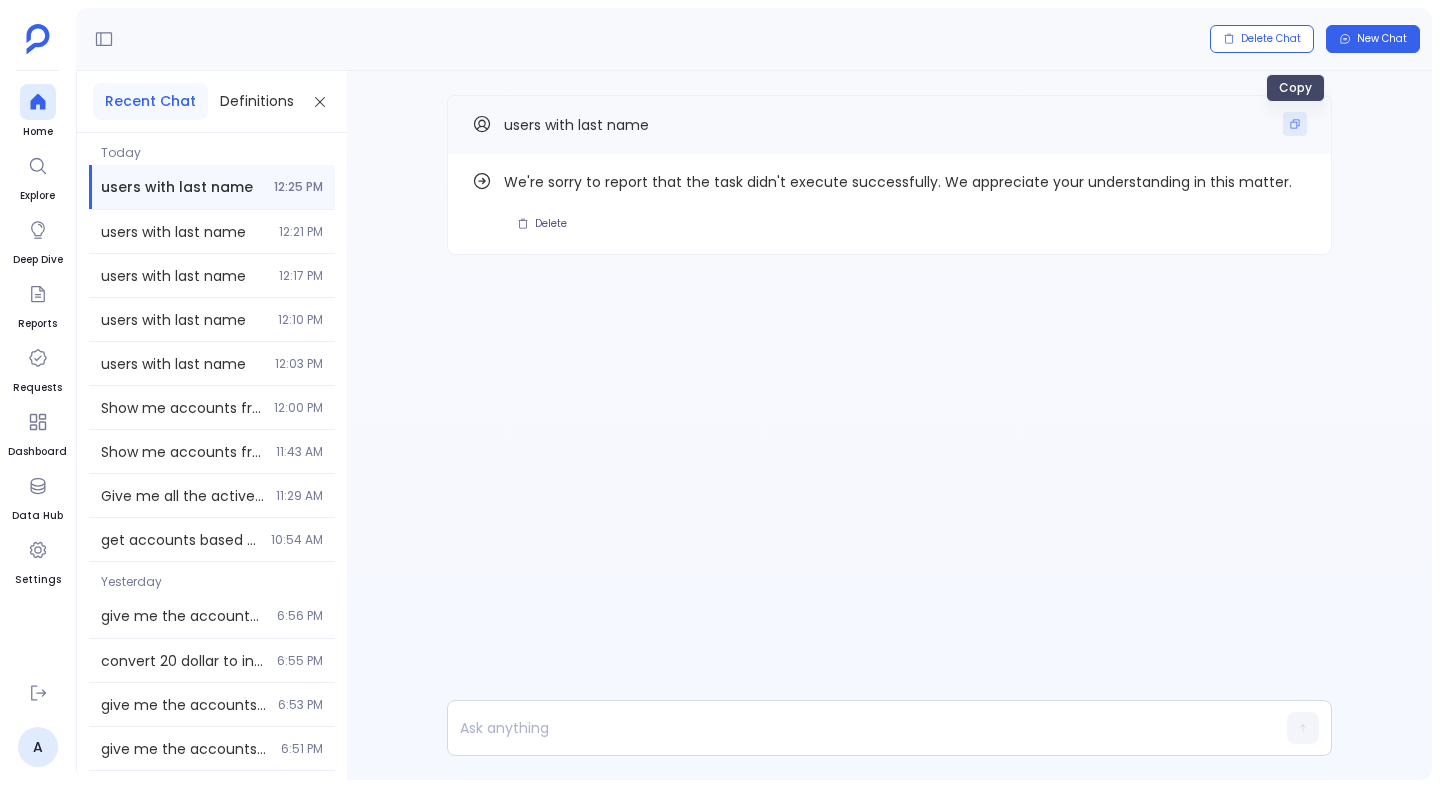 click at bounding box center (1295, 124) 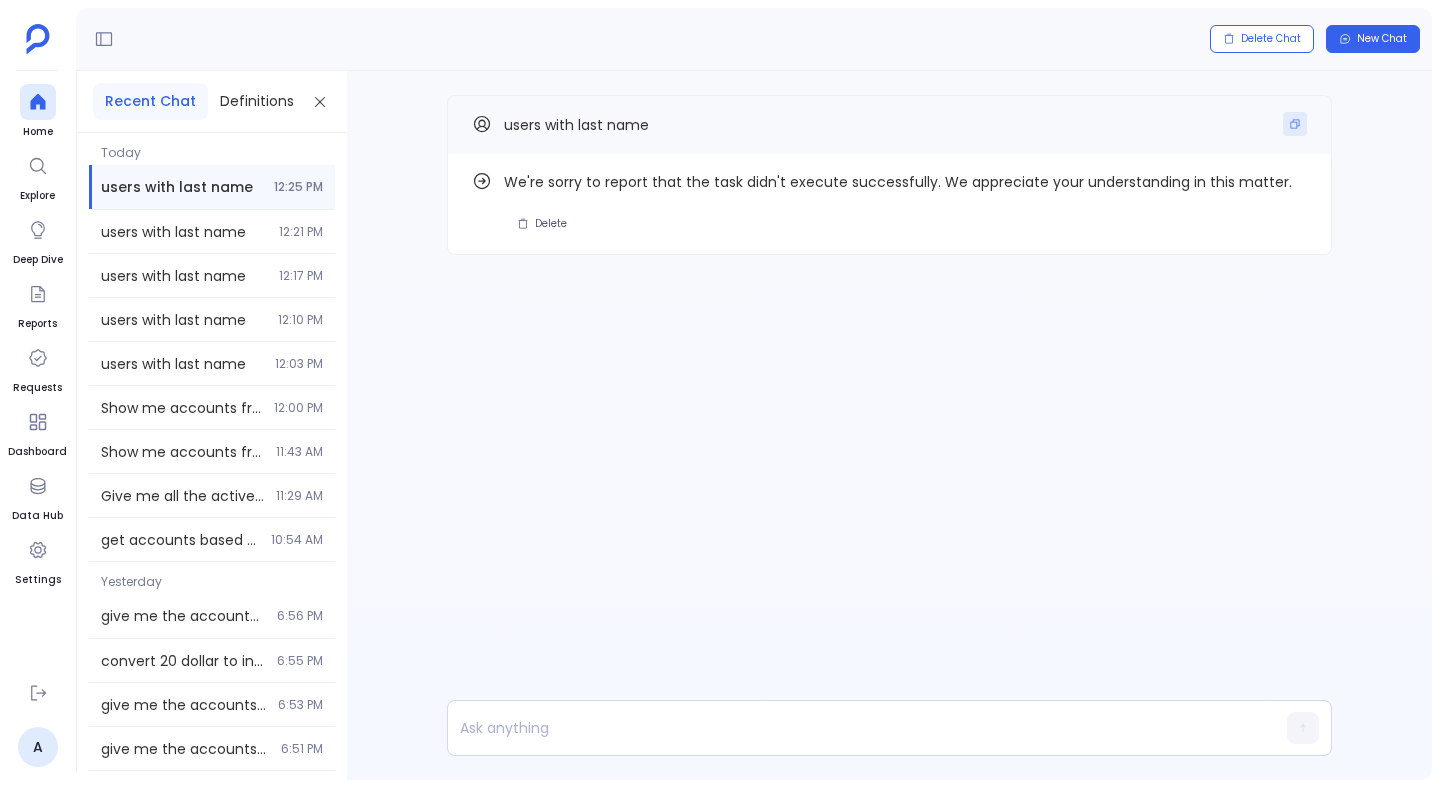 click 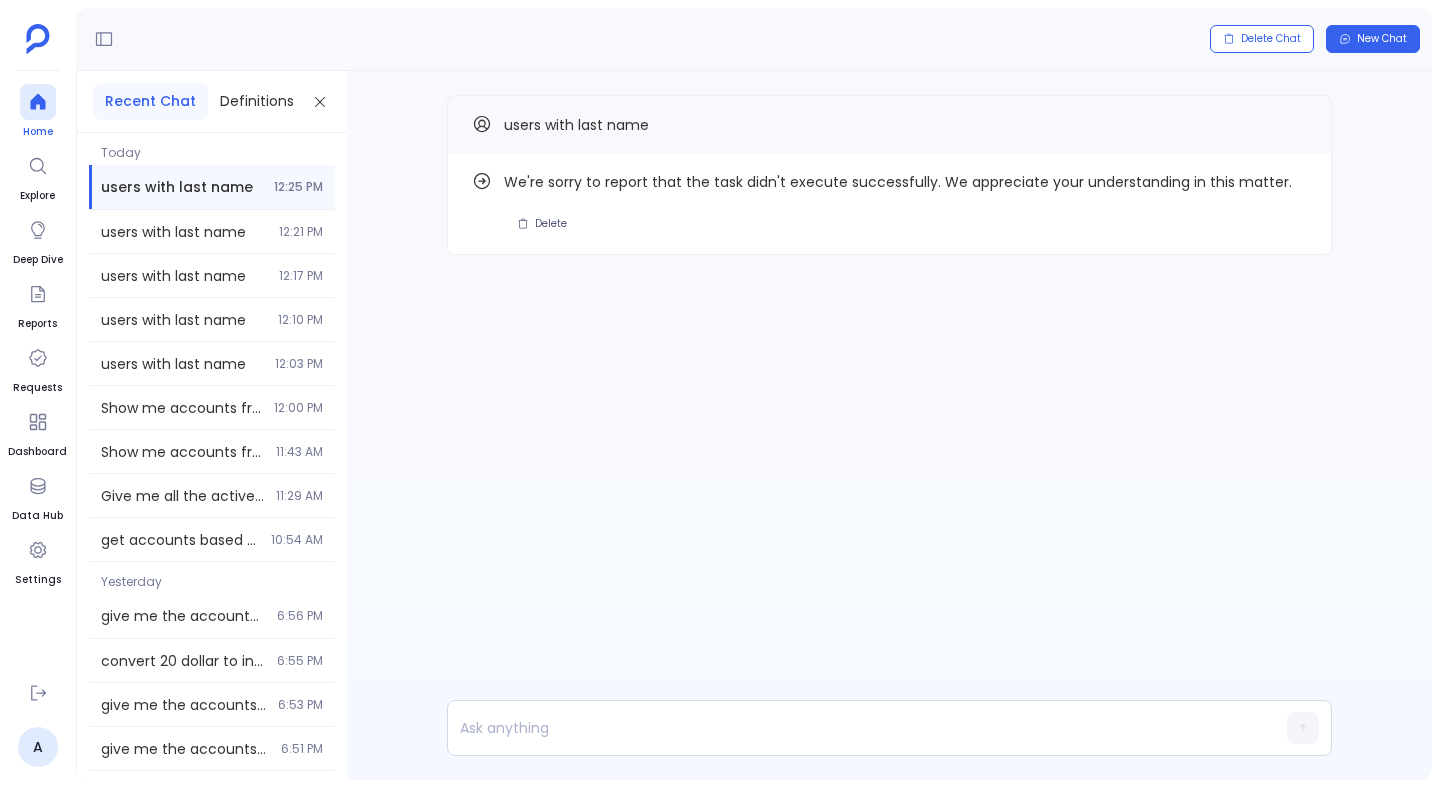 click at bounding box center [38, 102] 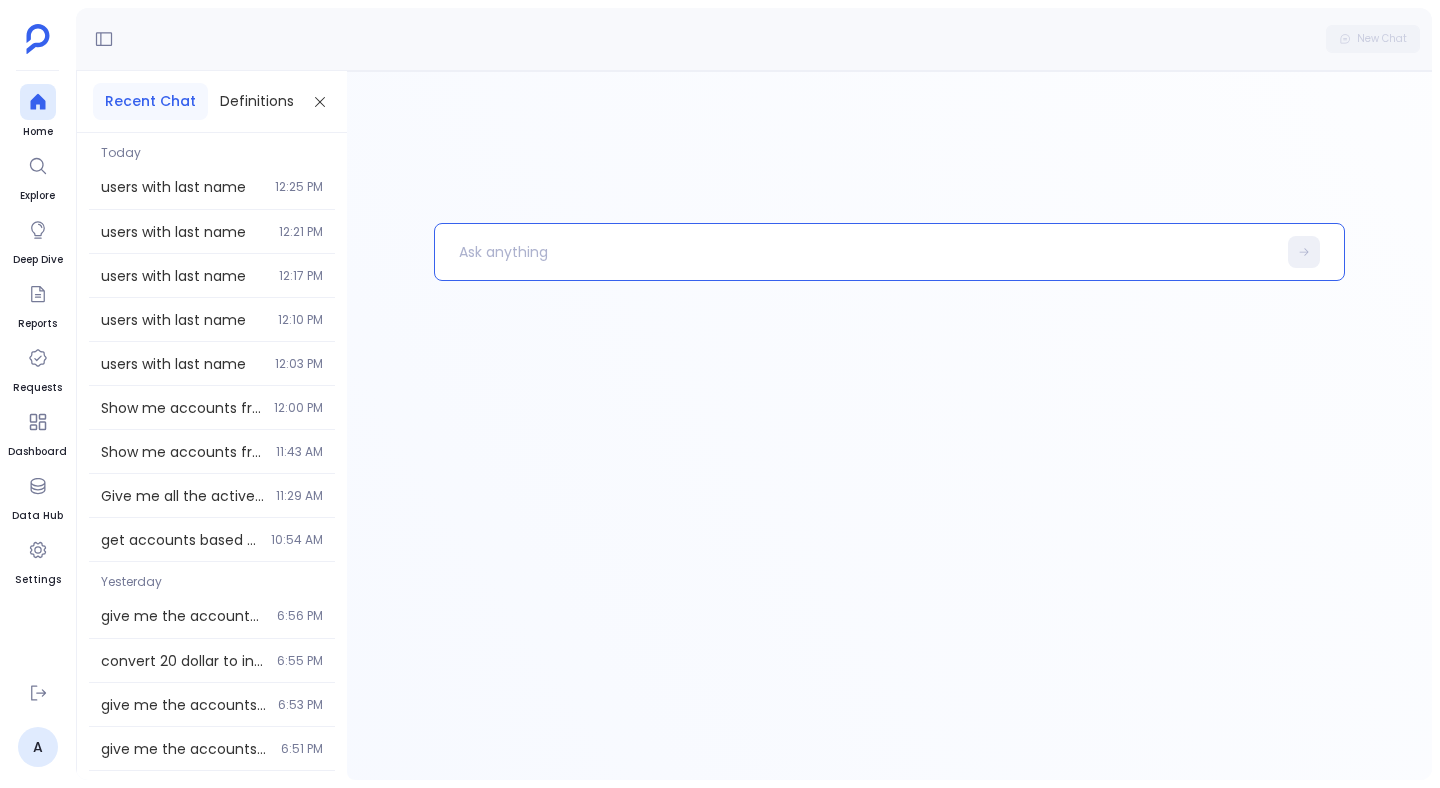 click at bounding box center [855, 252] 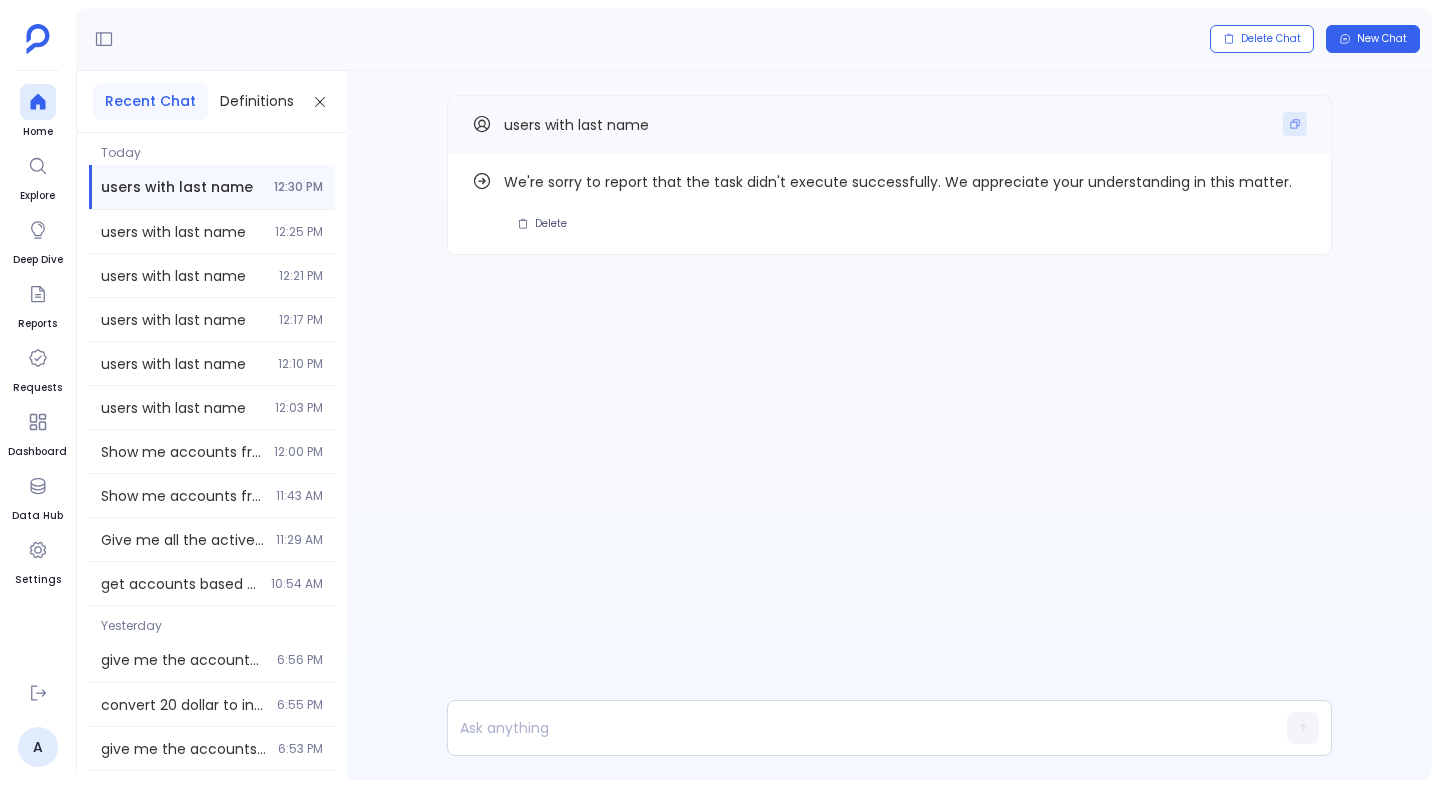 click at bounding box center [1295, 124] 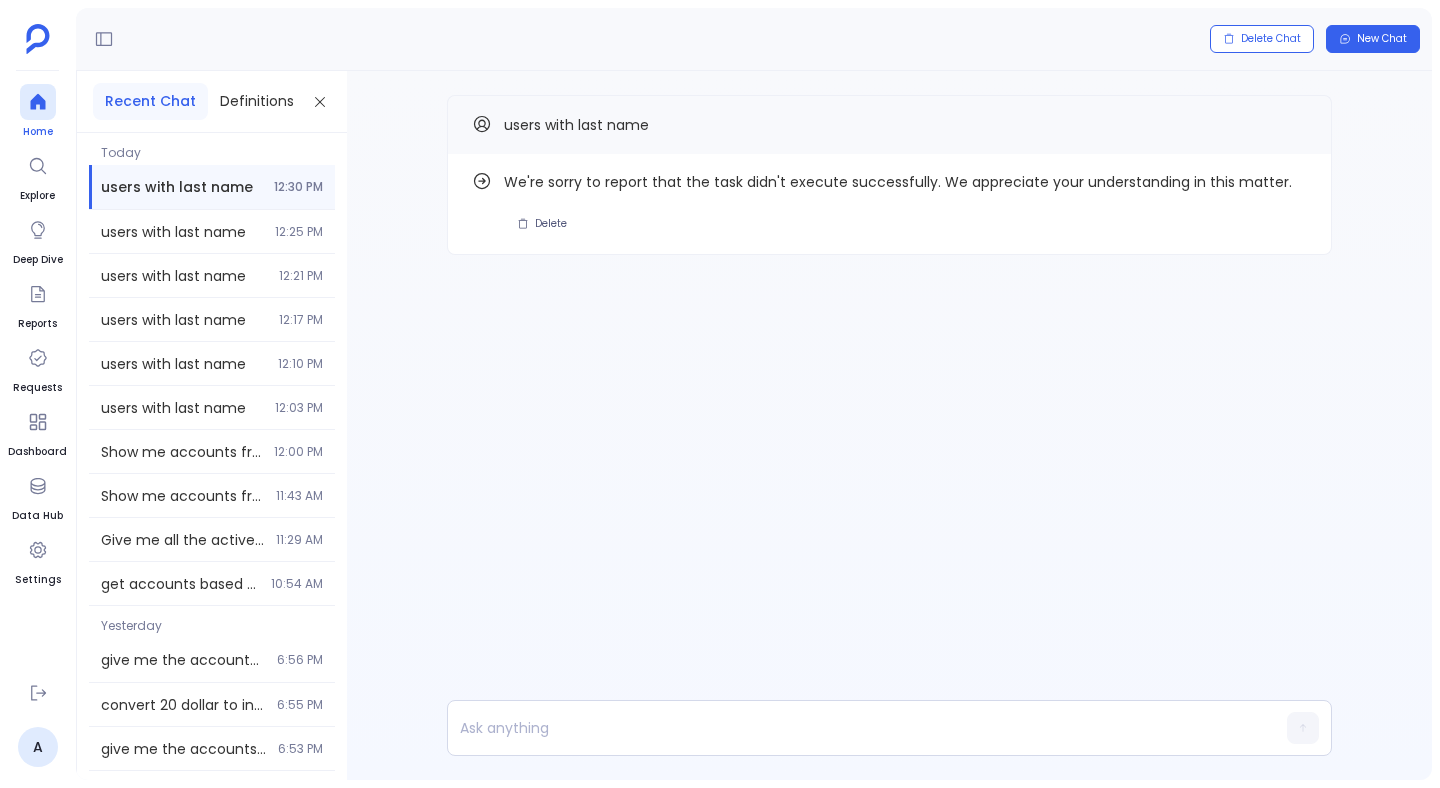 click 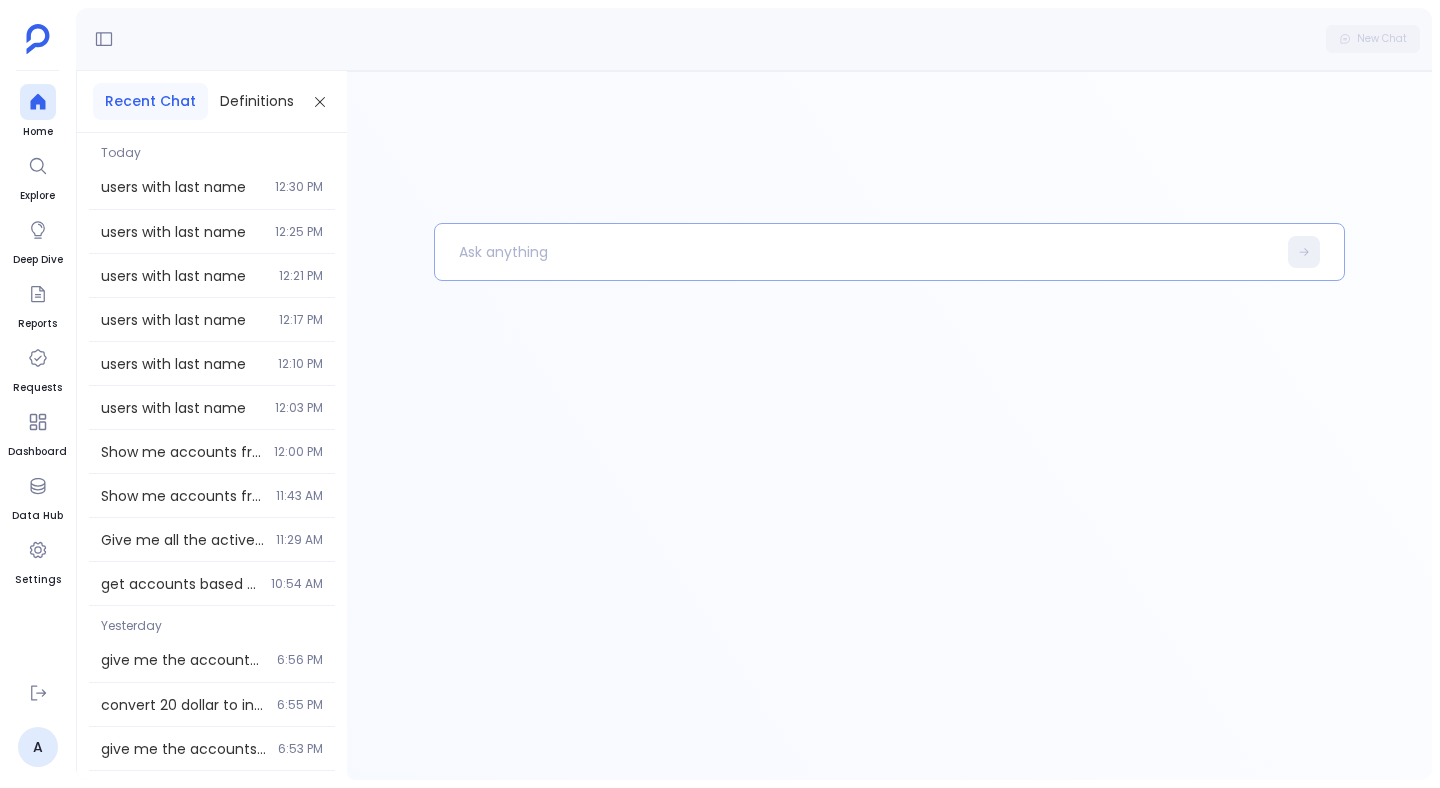 click at bounding box center [855, 252] 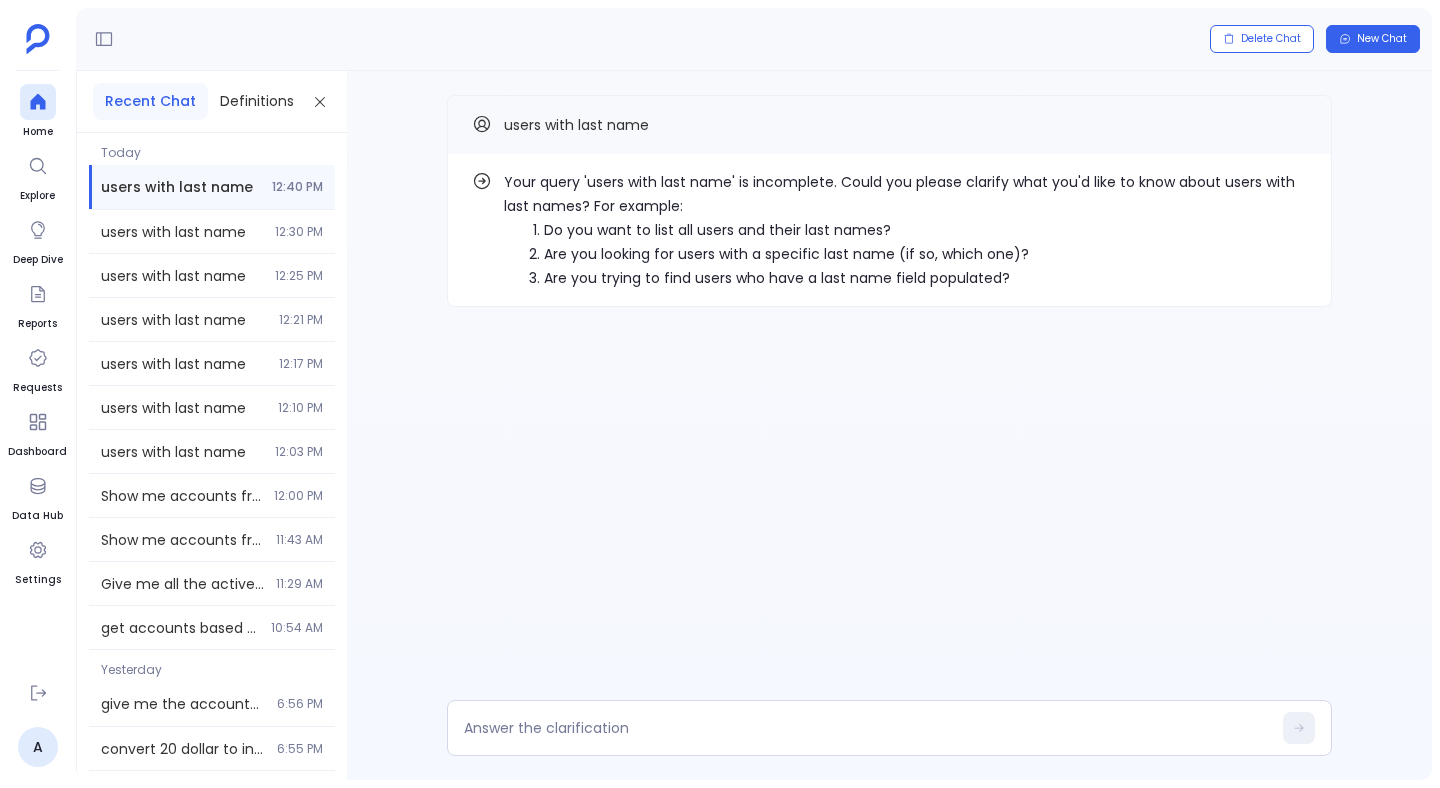 click on "users with last name 12:40 PM" at bounding box center (212, 187) 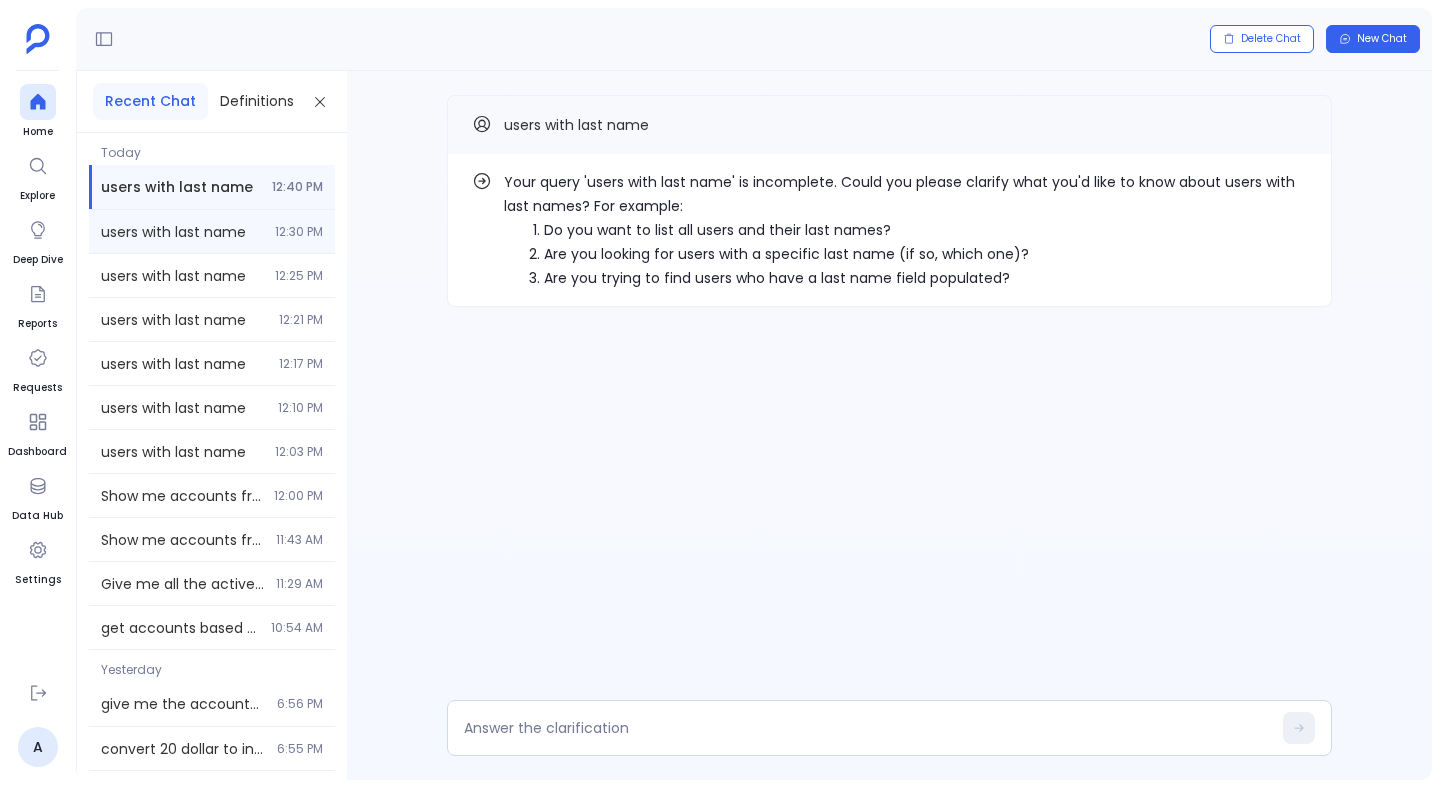 click on "users with last name" at bounding box center [182, 232] 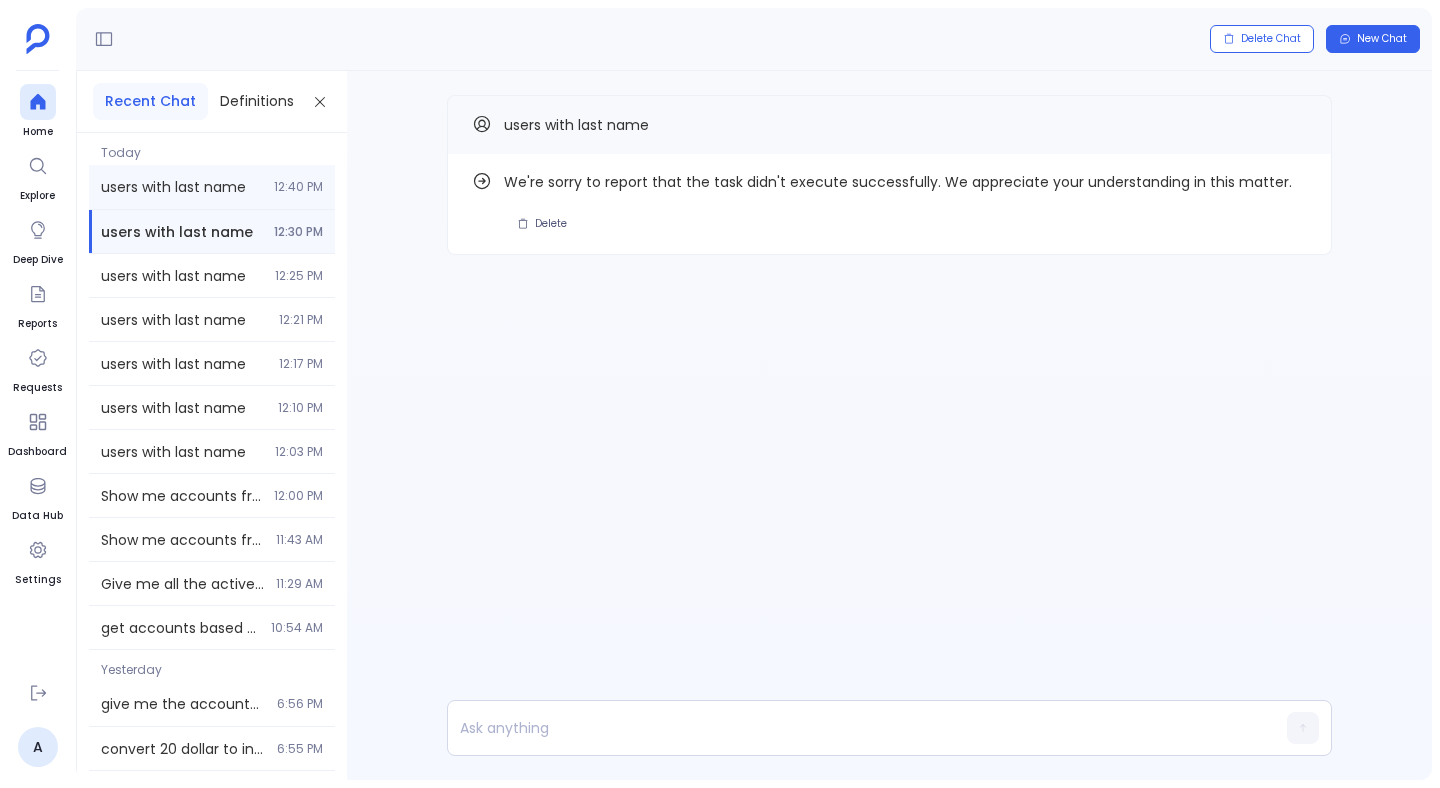 click on "users with last name" at bounding box center [181, 187] 